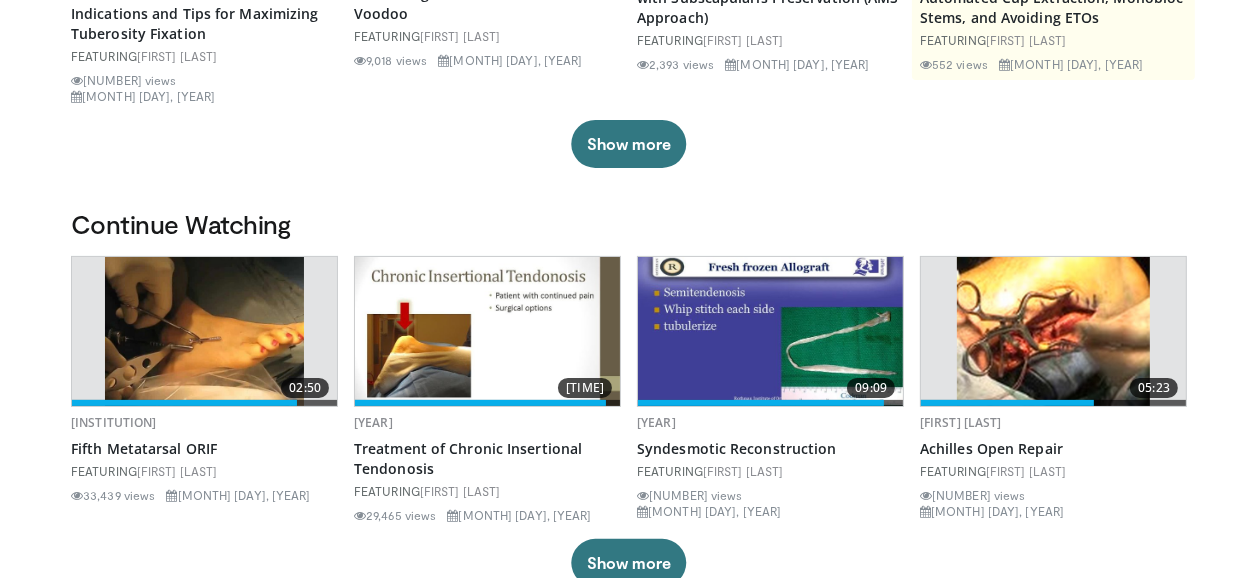 scroll, scrollTop: 480, scrollLeft: 0, axis: vertical 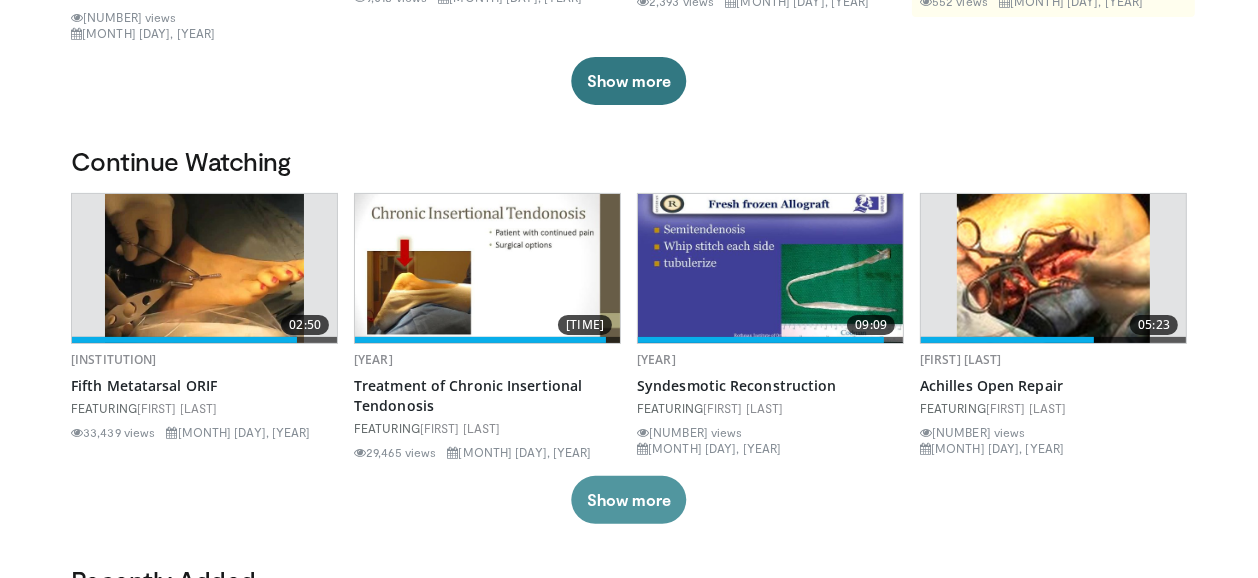 click on "Show more" at bounding box center [628, 500] 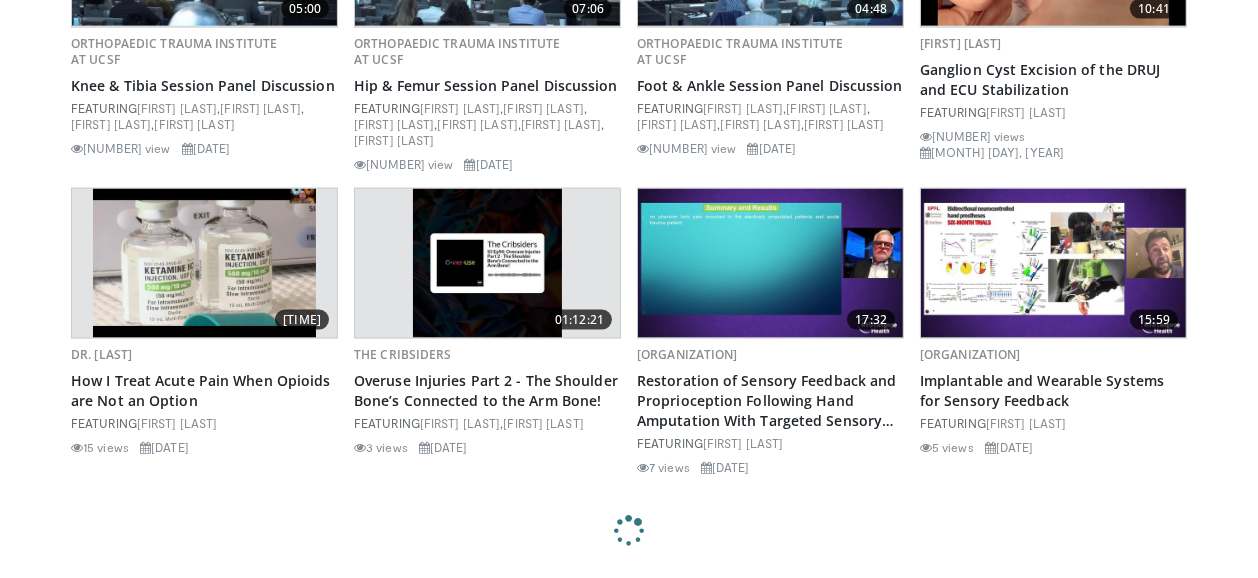 scroll, scrollTop: 2720, scrollLeft: 0, axis: vertical 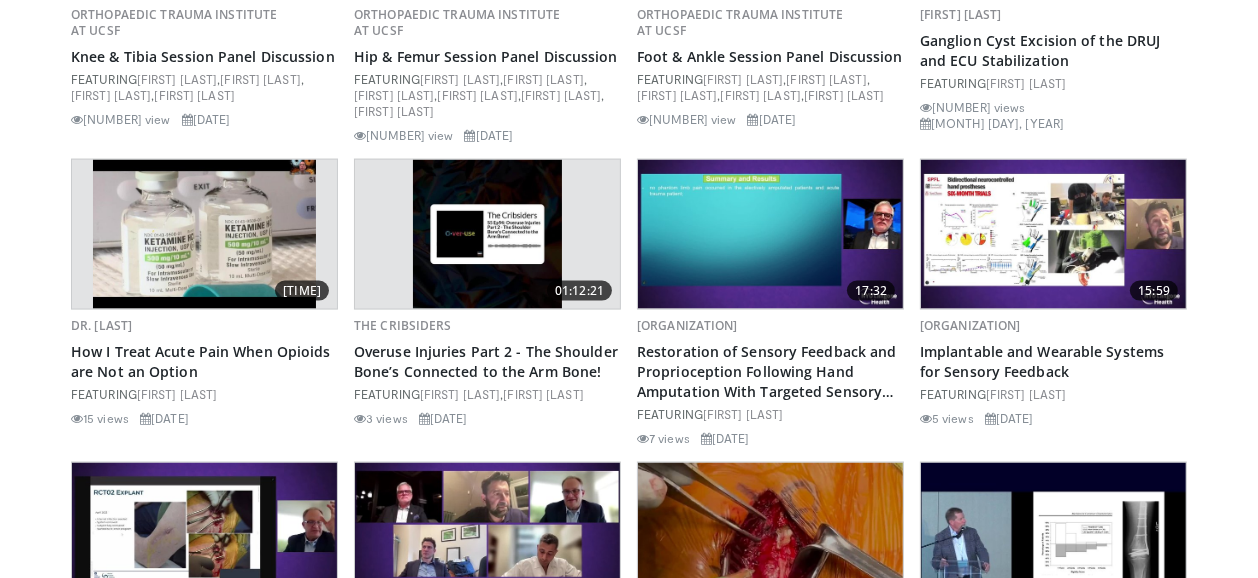 click at bounding box center (205, 234) 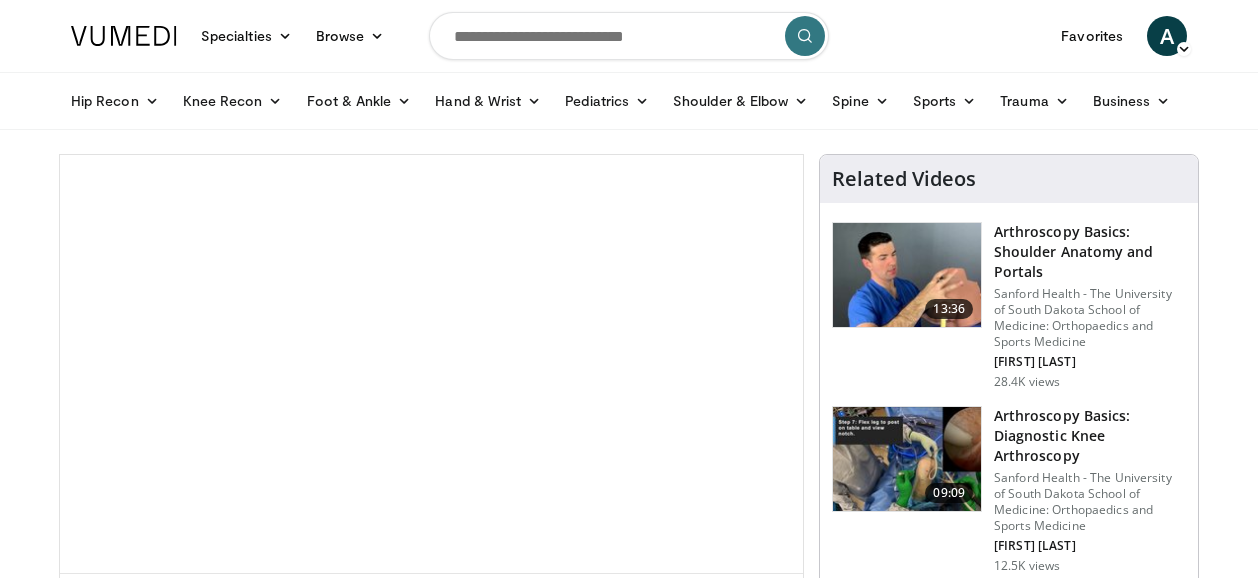 scroll, scrollTop: 0, scrollLeft: 0, axis: both 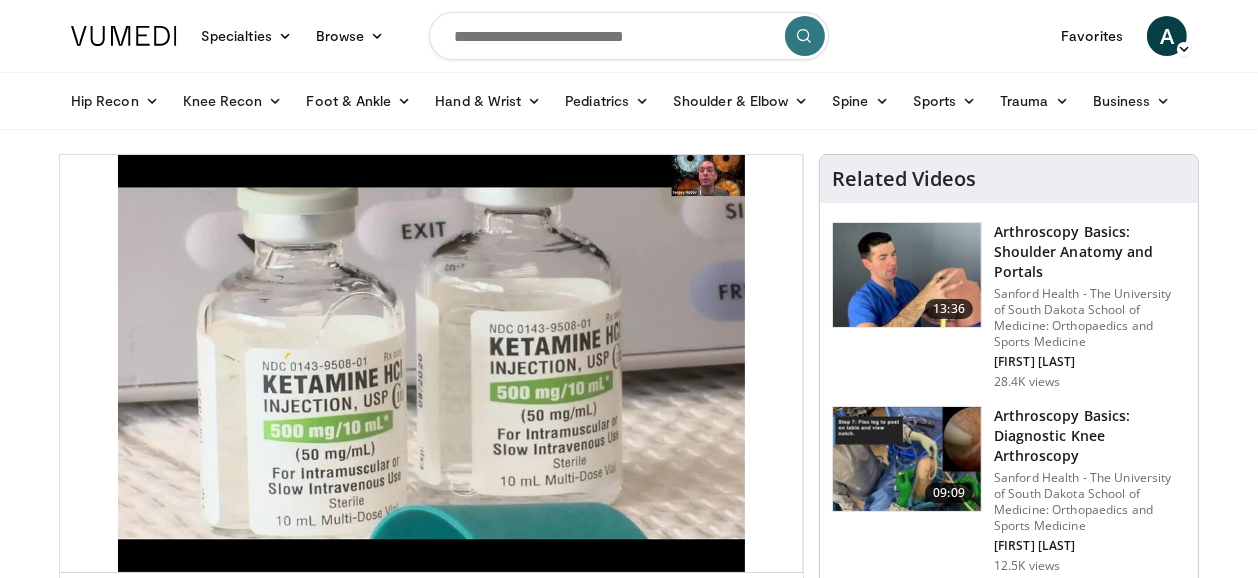 click on "**********" at bounding box center (431, 364) 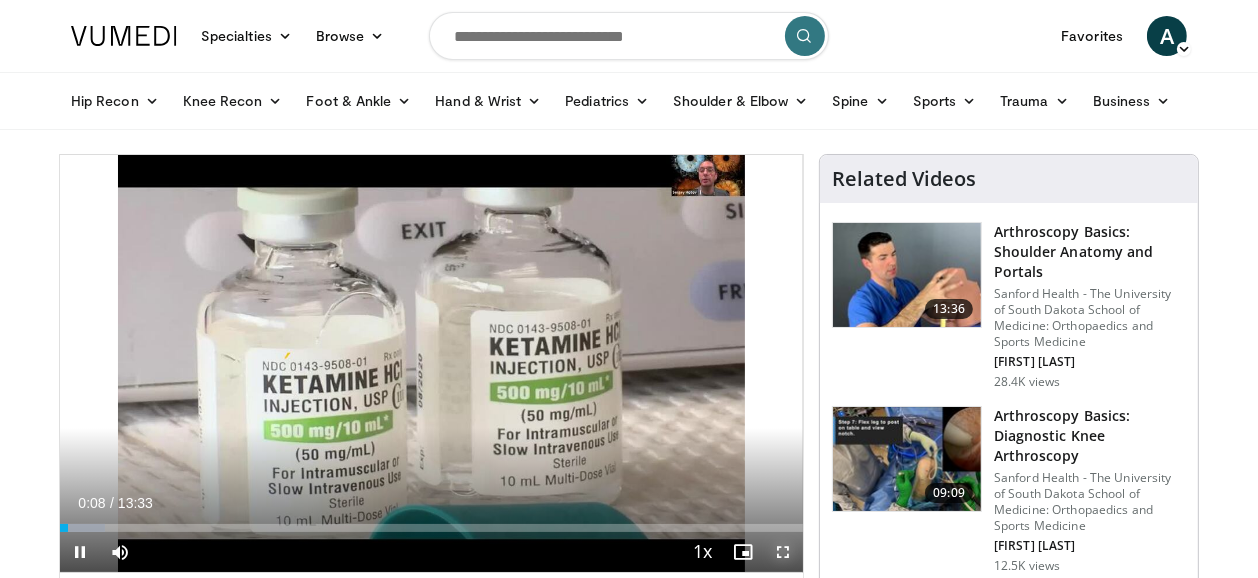 click at bounding box center (783, 552) 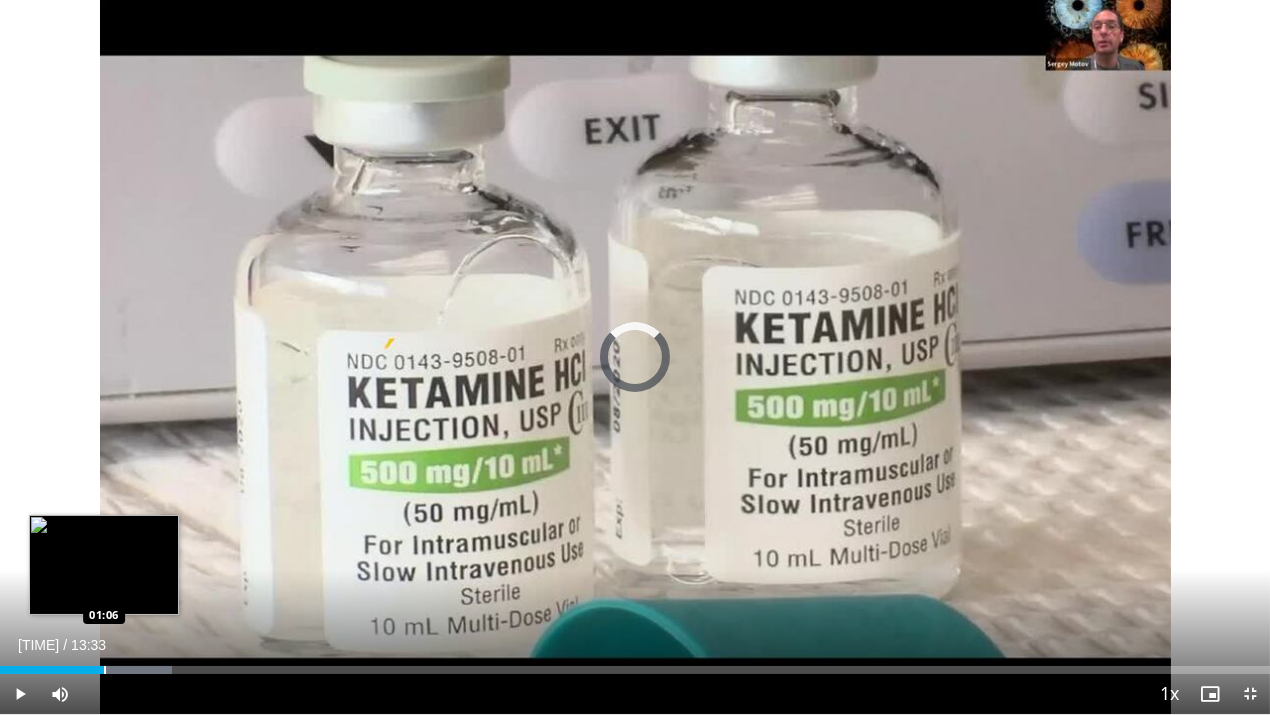 click at bounding box center [105, 670] 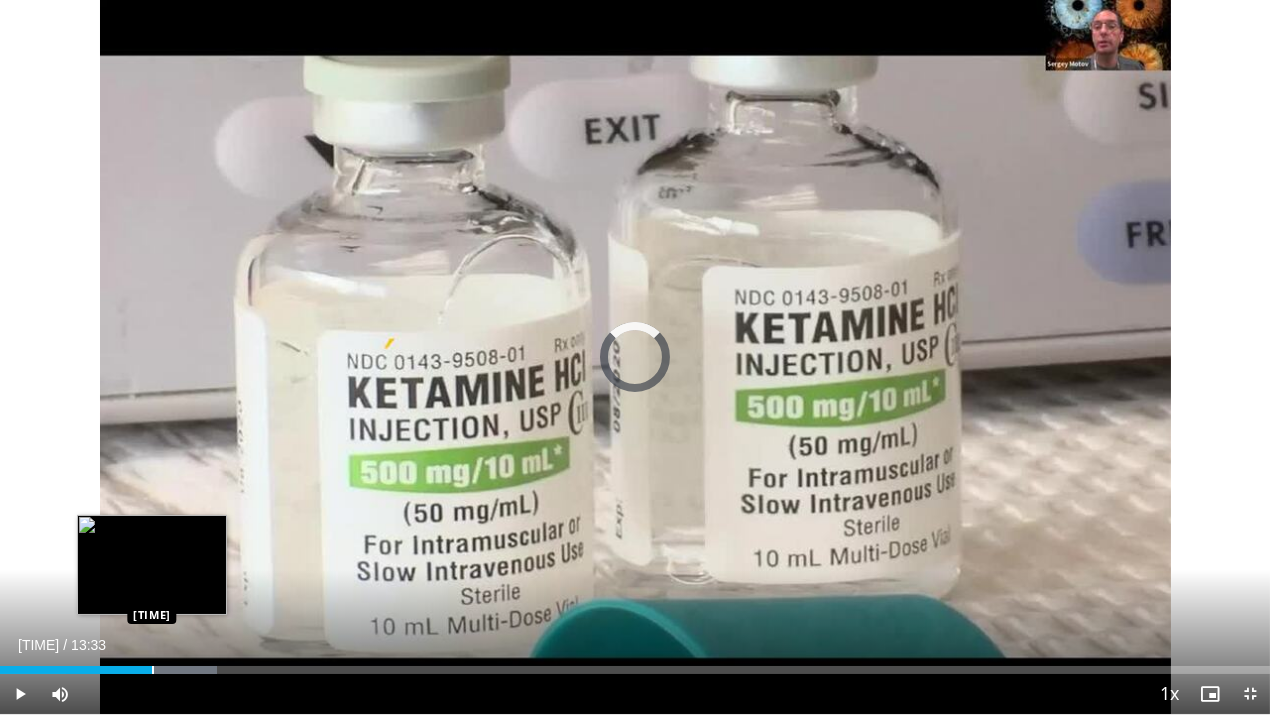 click at bounding box center (153, 670) 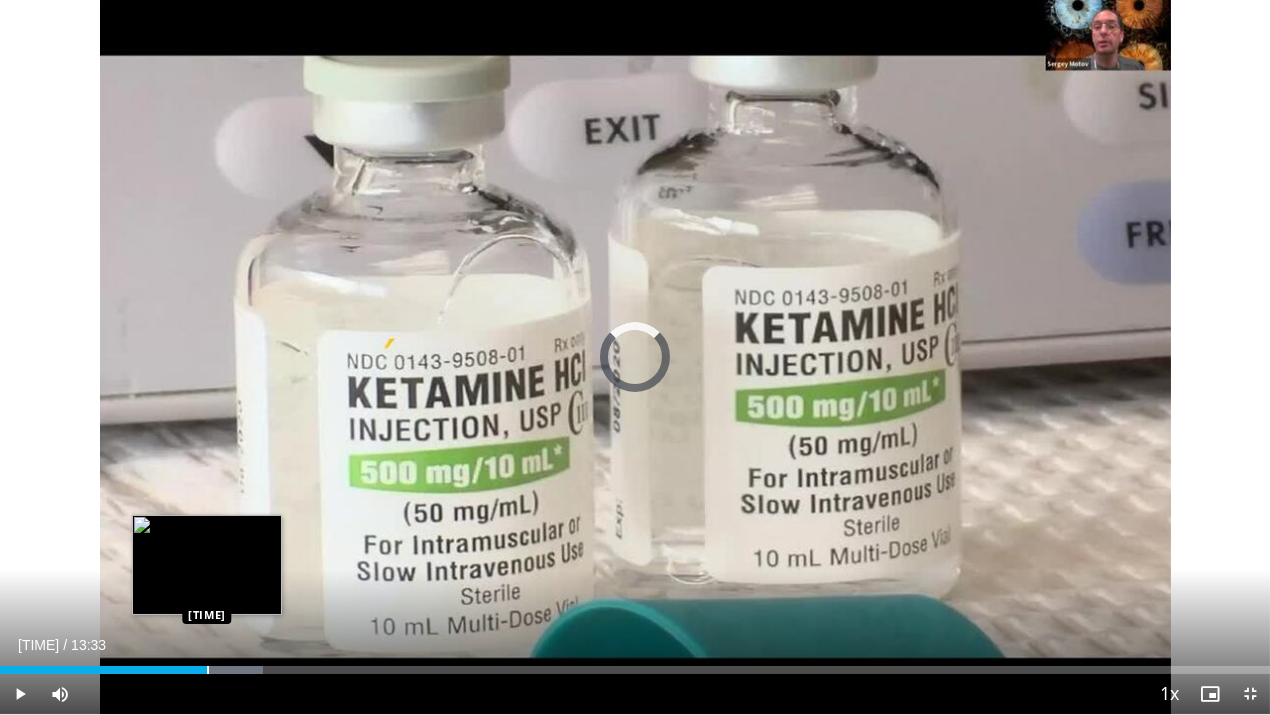 click at bounding box center [208, 670] 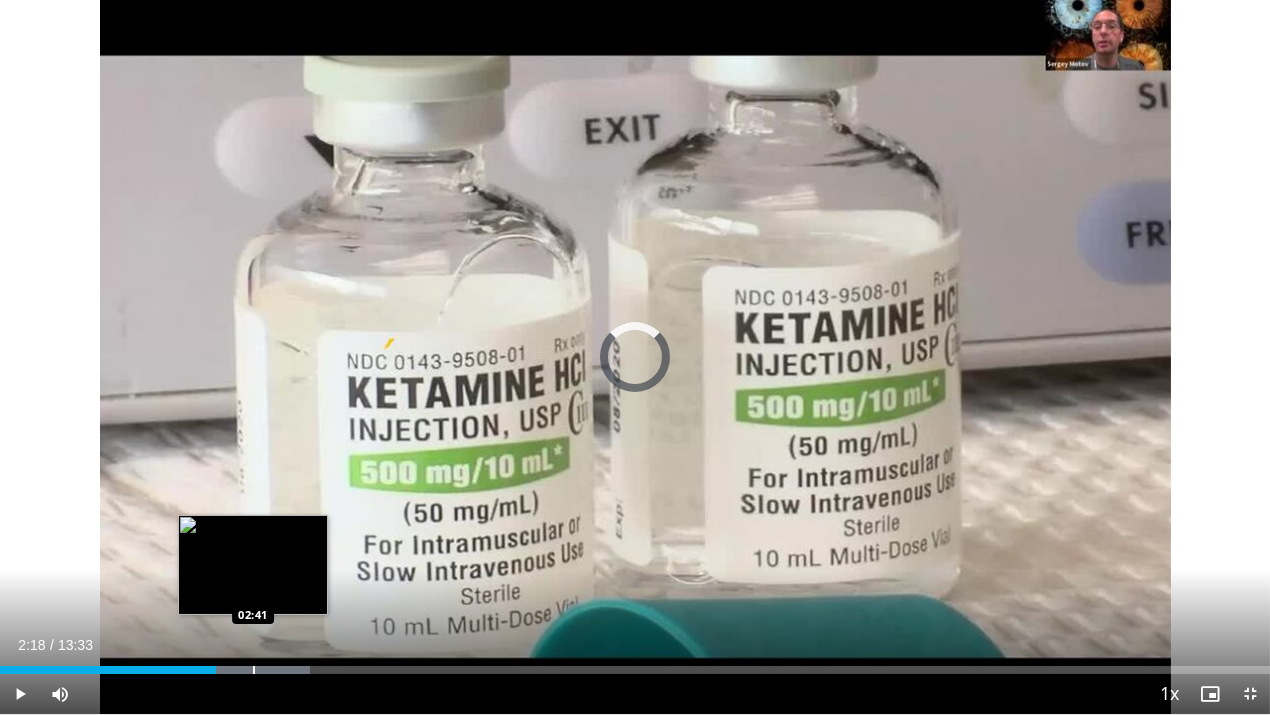 click at bounding box center (254, 670) 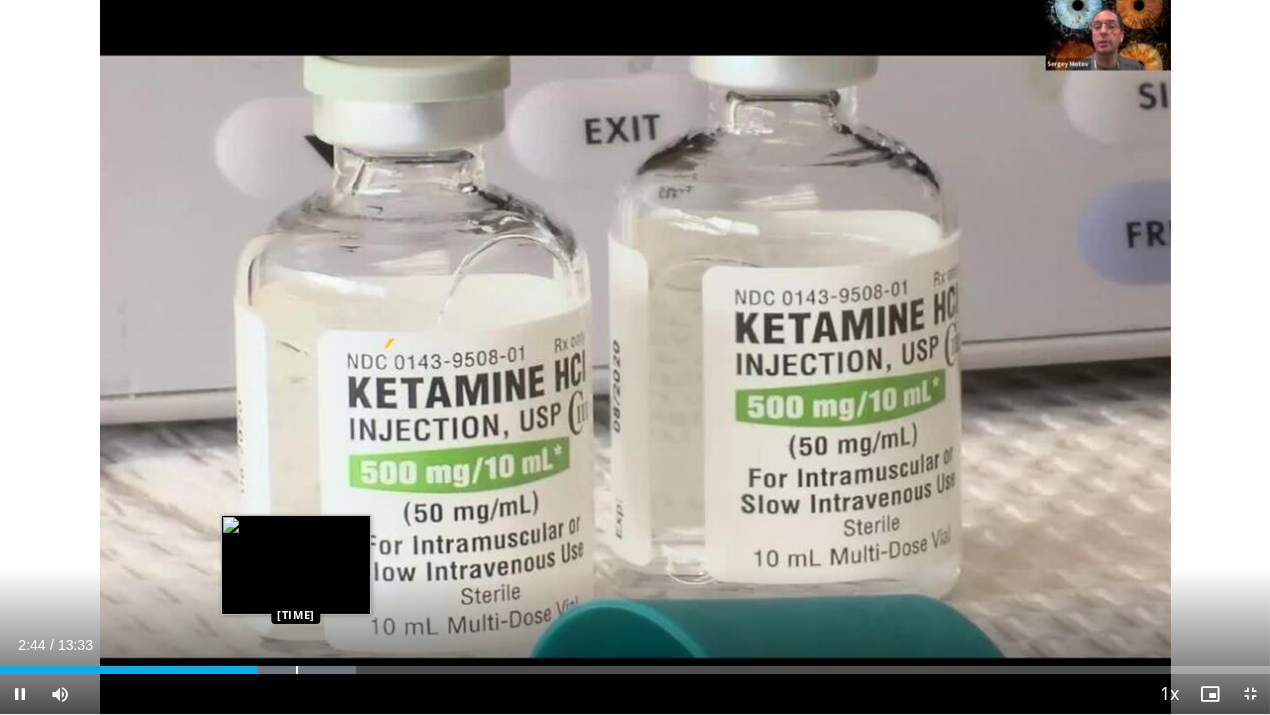 click at bounding box center [297, 670] 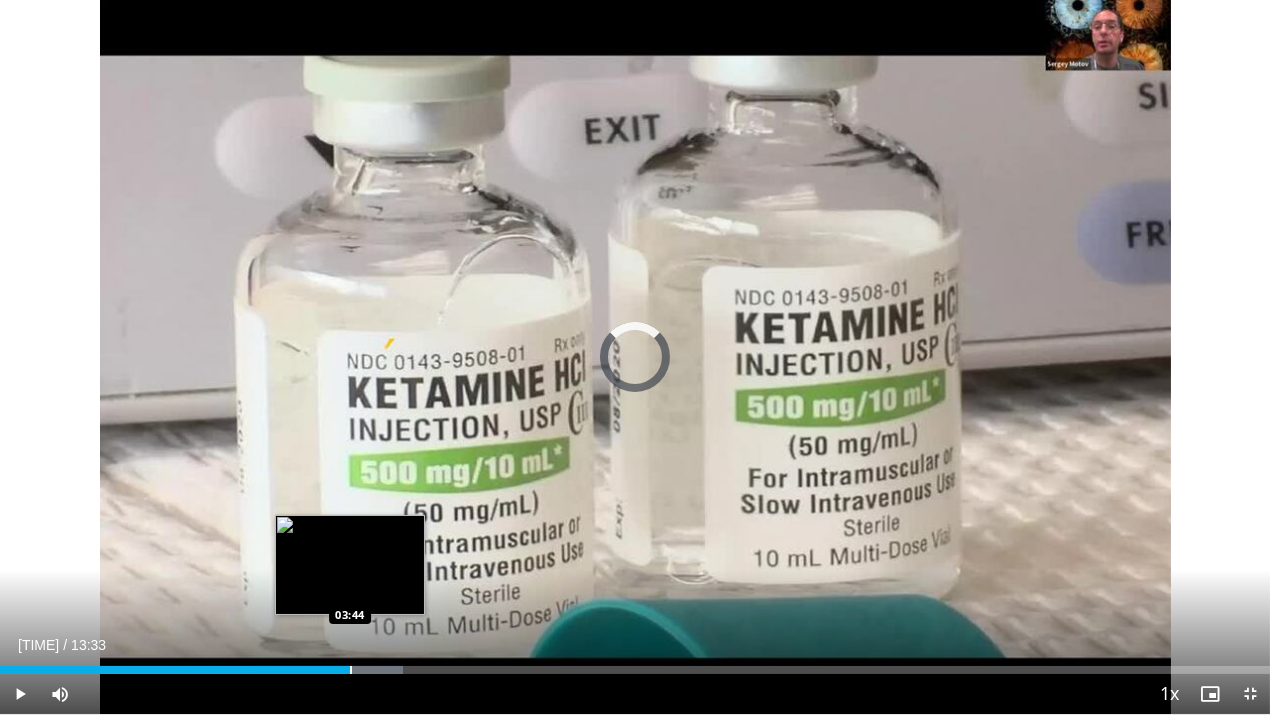 click at bounding box center [351, 670] 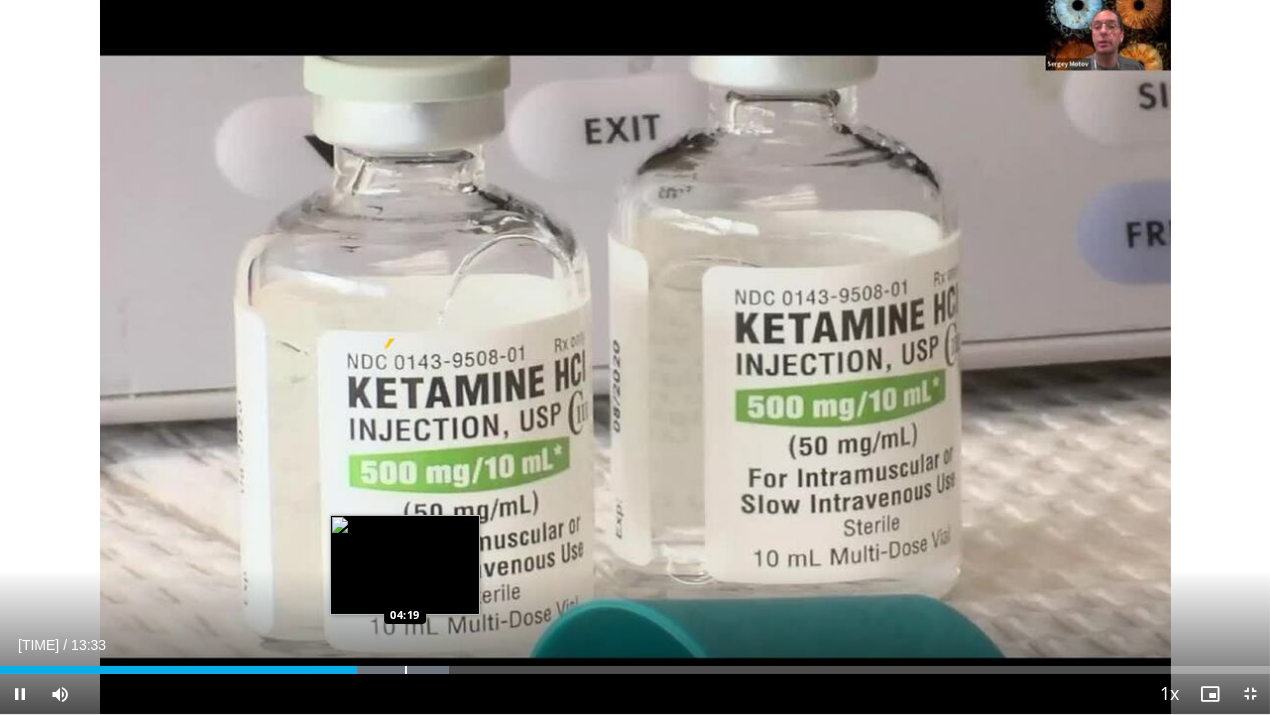click at bounding box center [406, 670] 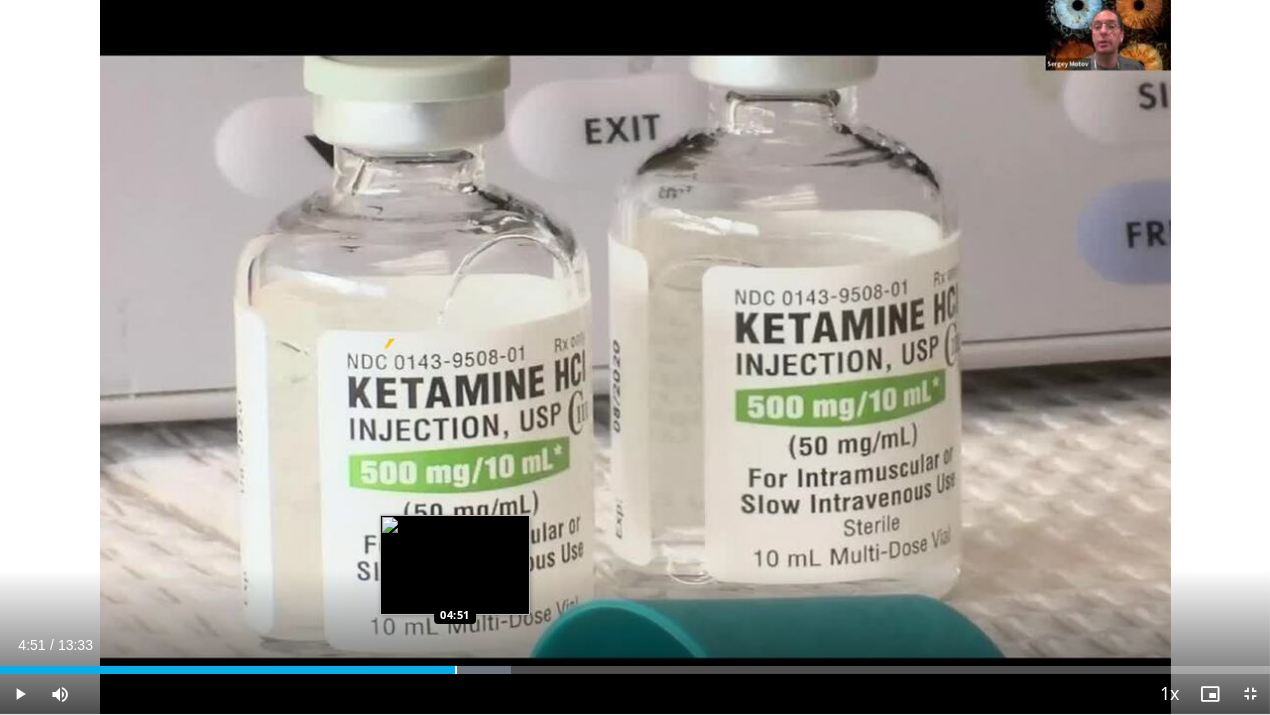 click at bounding box center (456, 670) 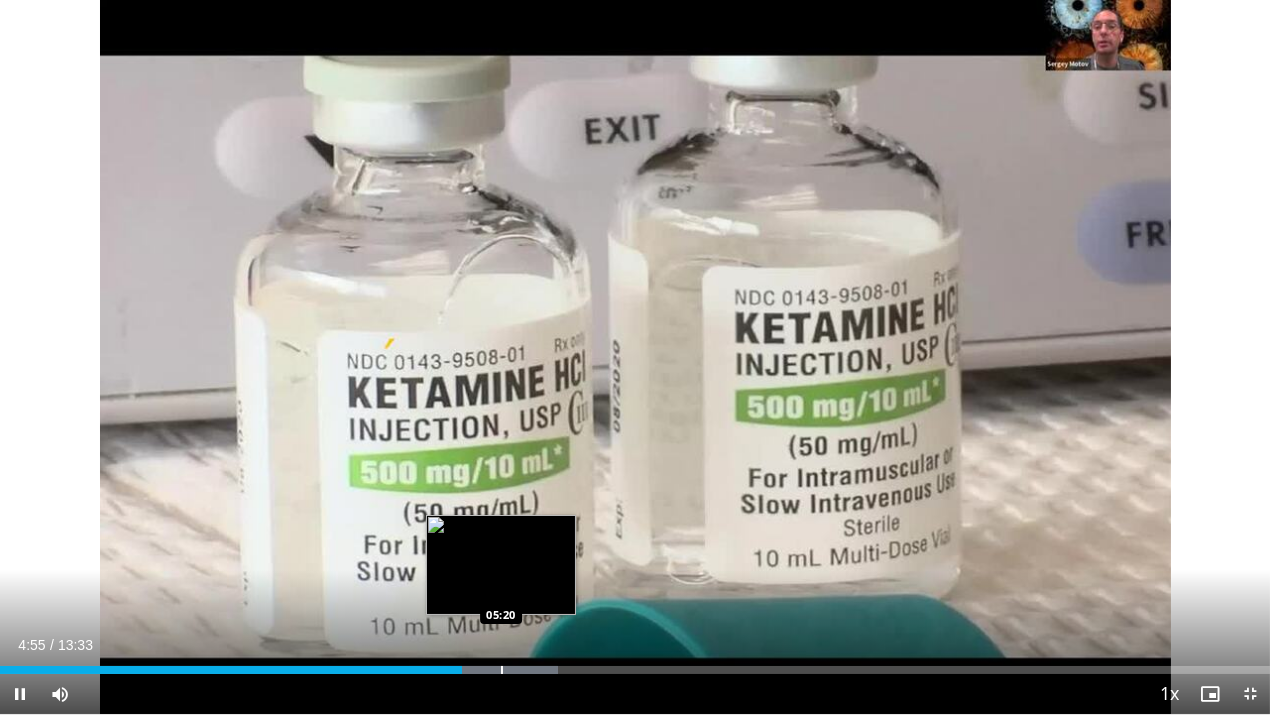 click at bounding box center (502, 670) 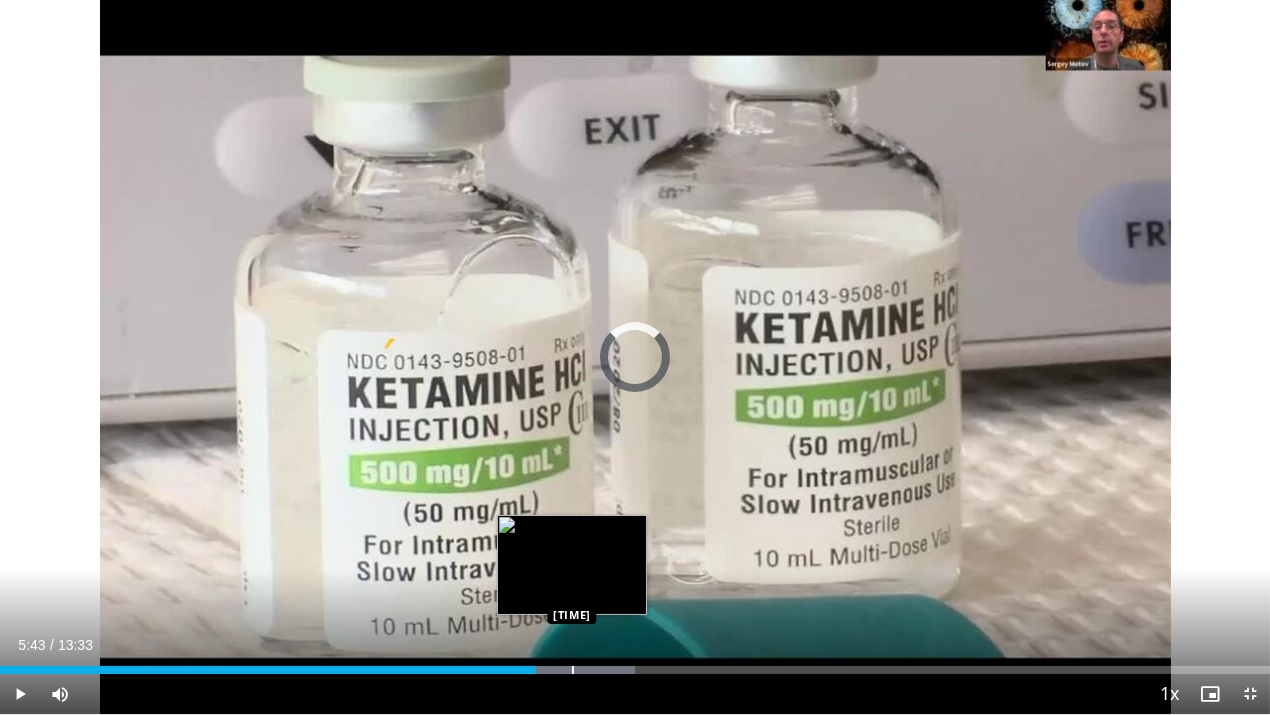 click at bounding box center [573, 670] 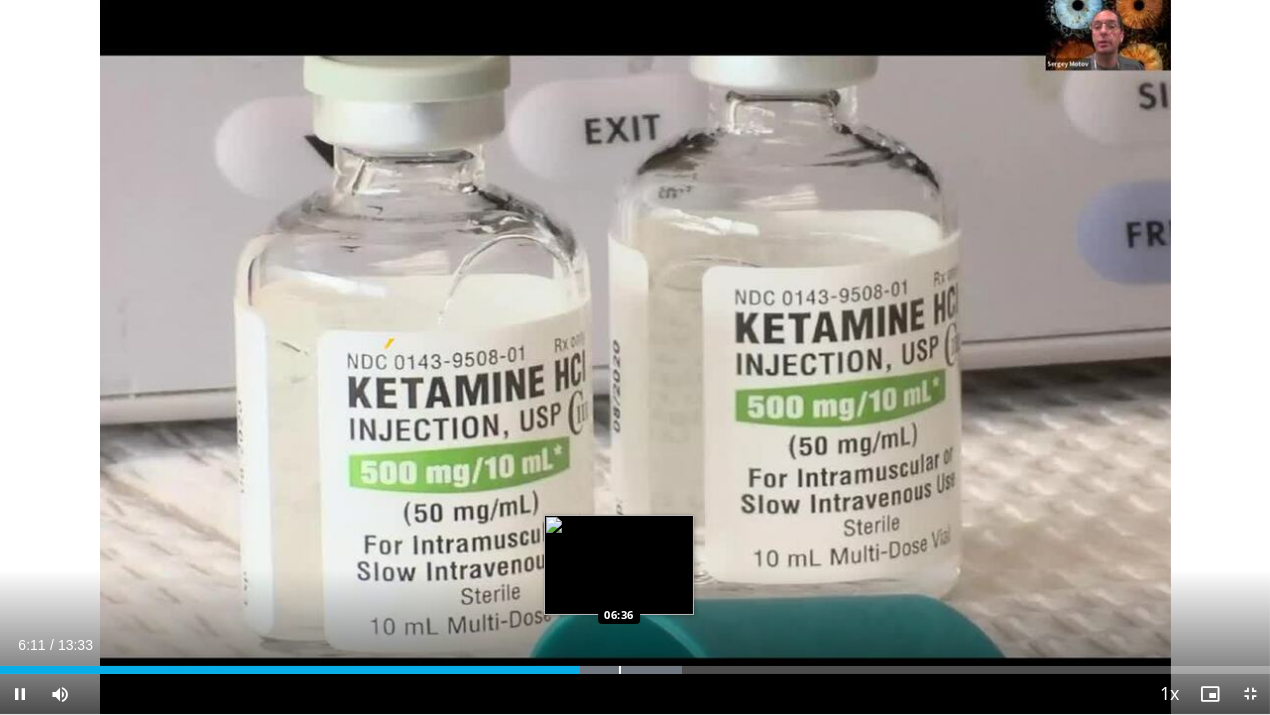 click at bounding box center [620, 670] 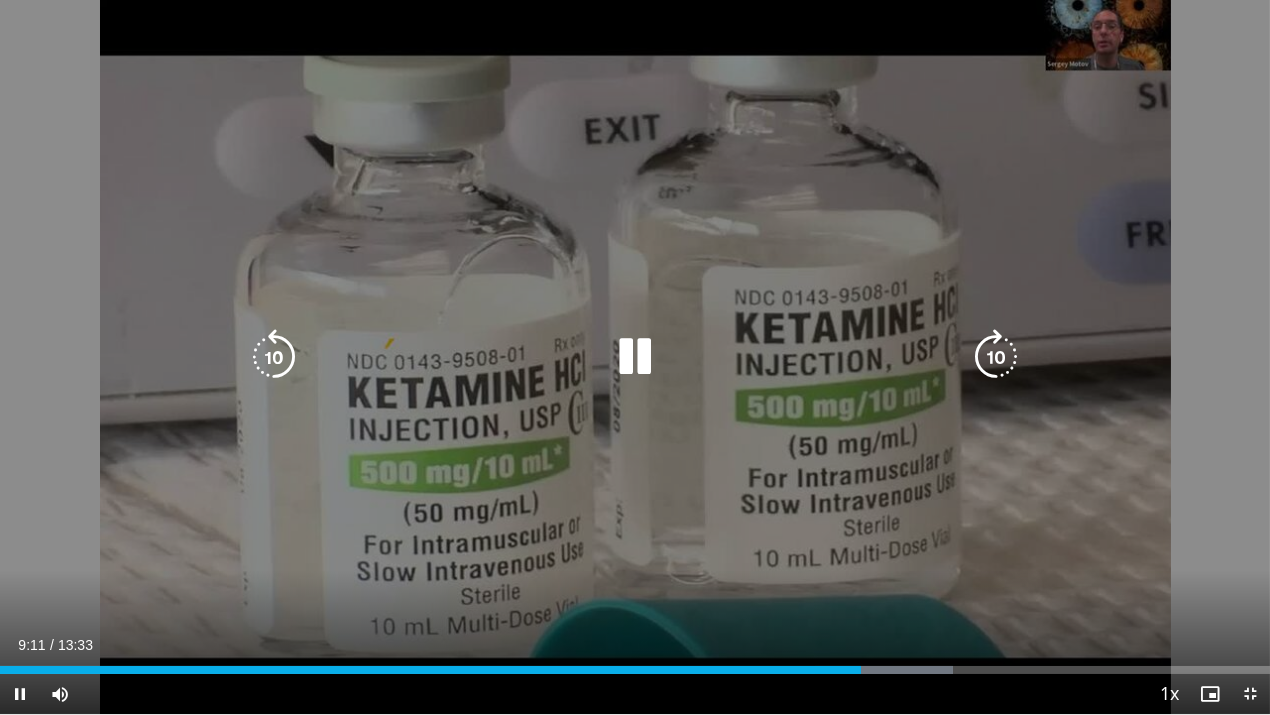 click at bounding box center (635, 357) 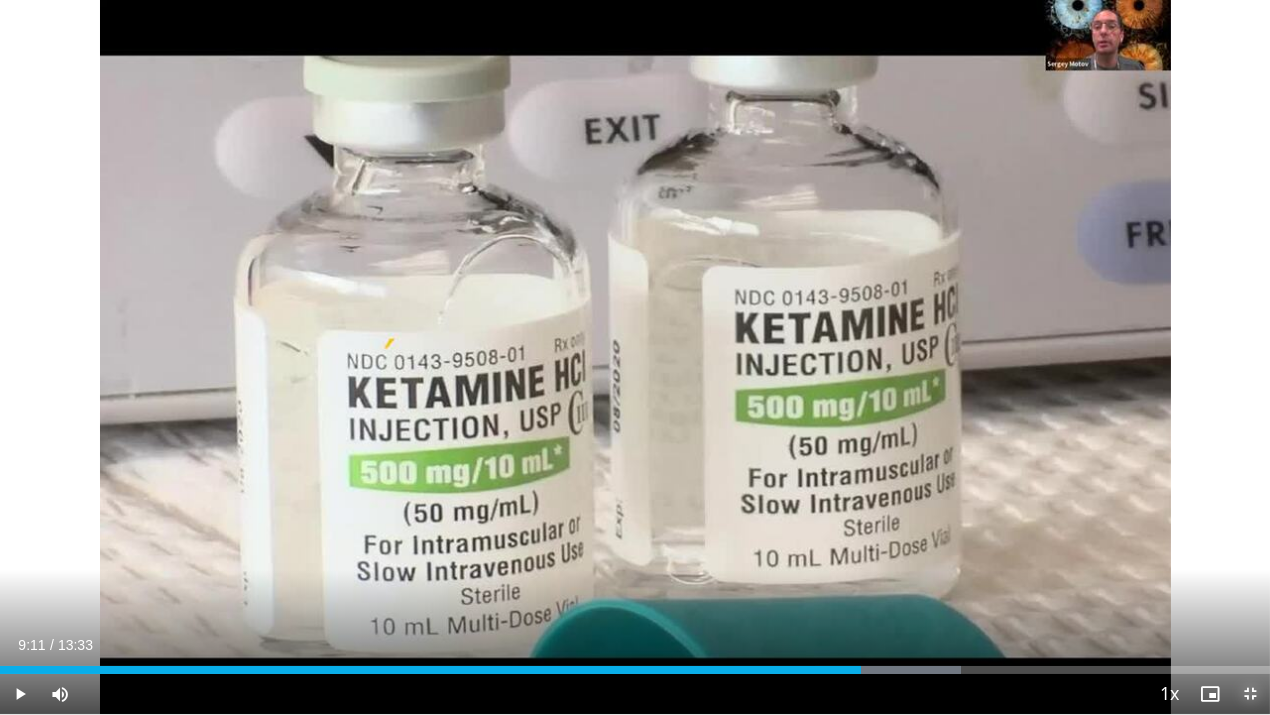 click at bounding box center [1250, 694] 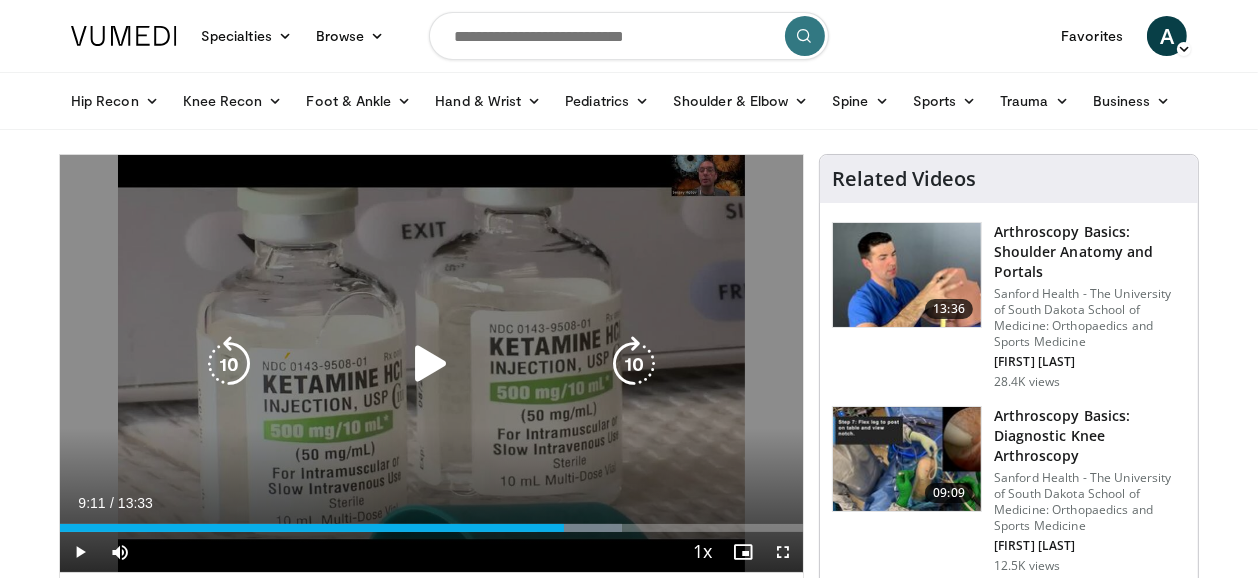 click at bounding box center [431, 364] 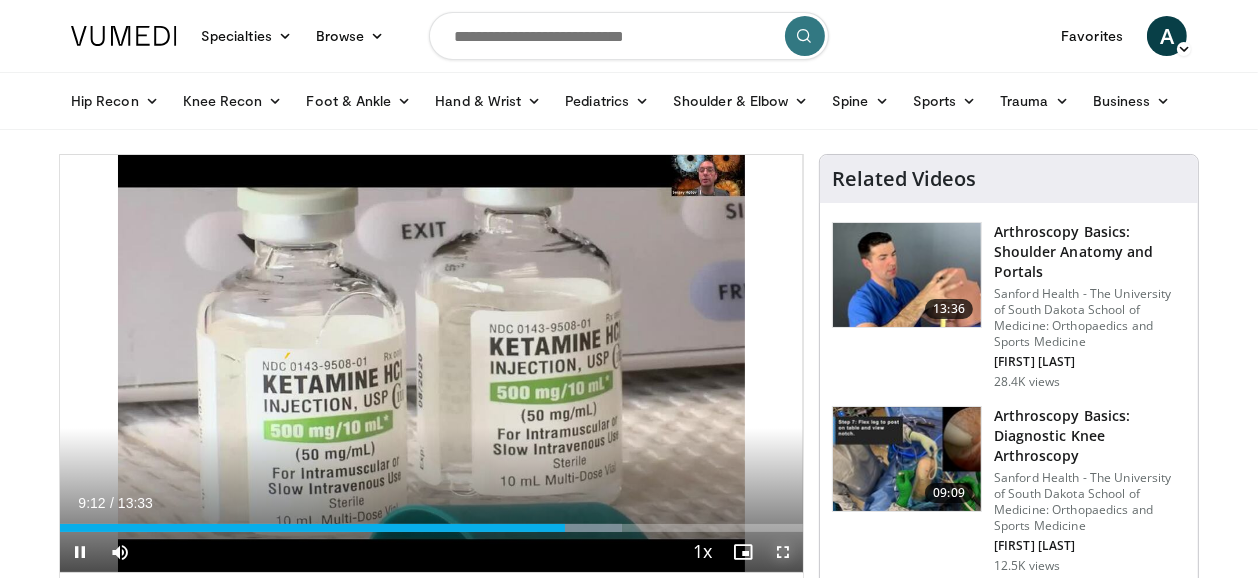 click at bounding box center [783, 552] 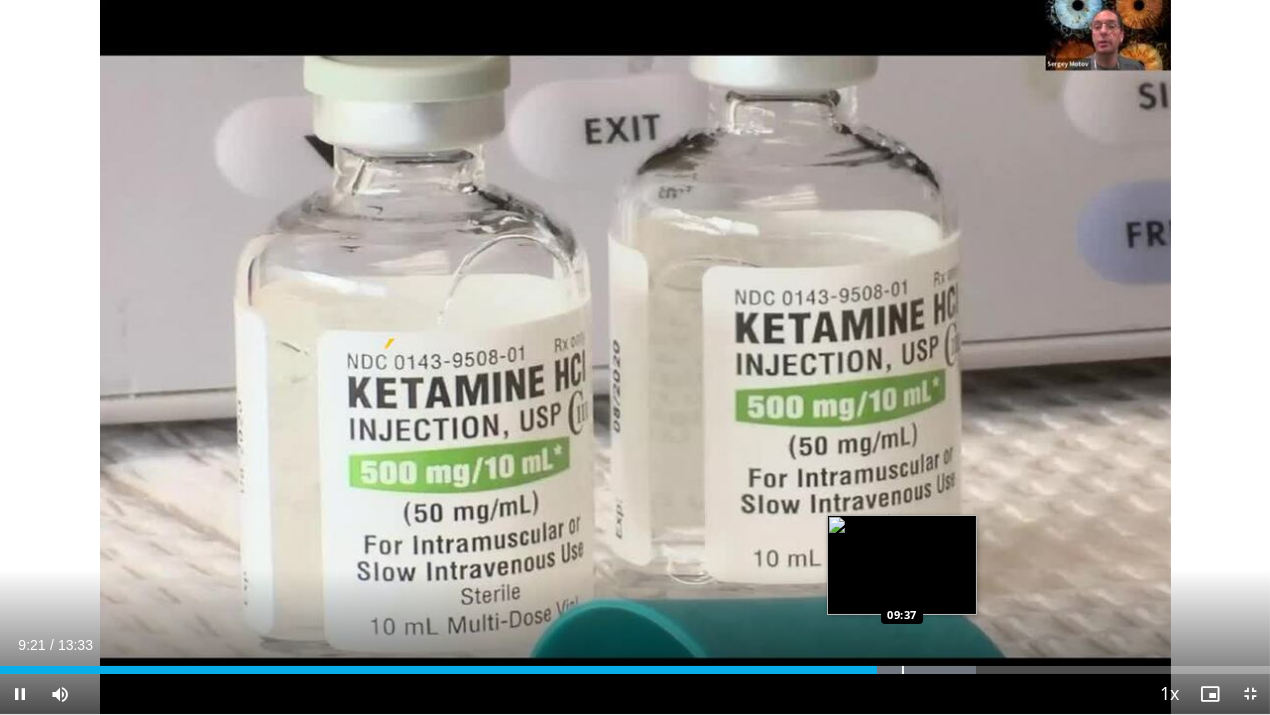 click at bounding box center (903, 670) 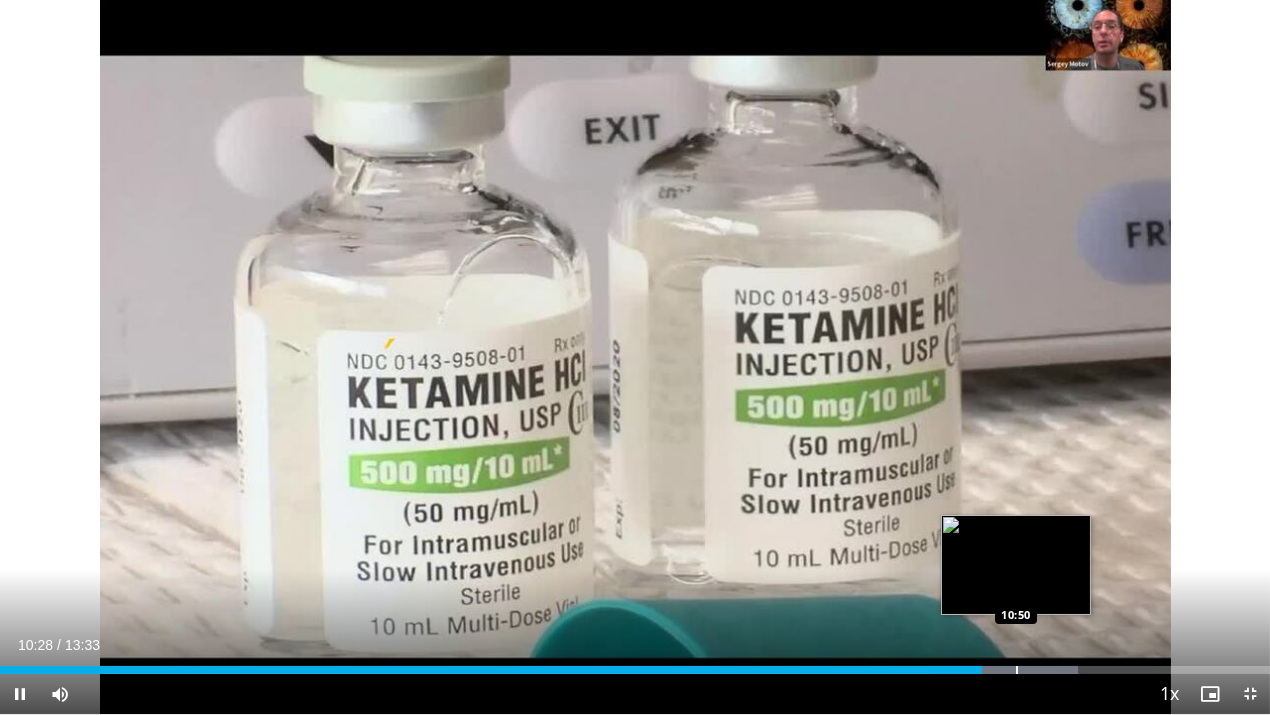 click at bounding box center (1017, 670) 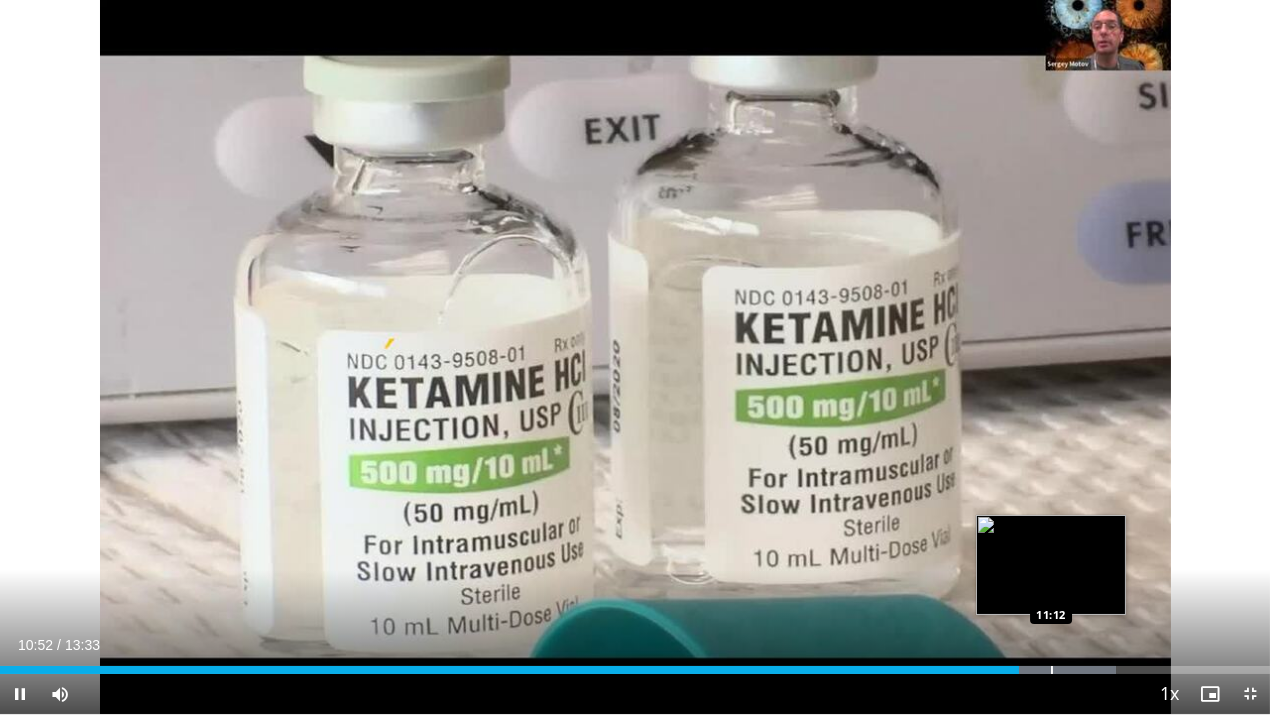 click on "Loaded :  87.84% 10:52 11:12" at bounding box center [635, 664] 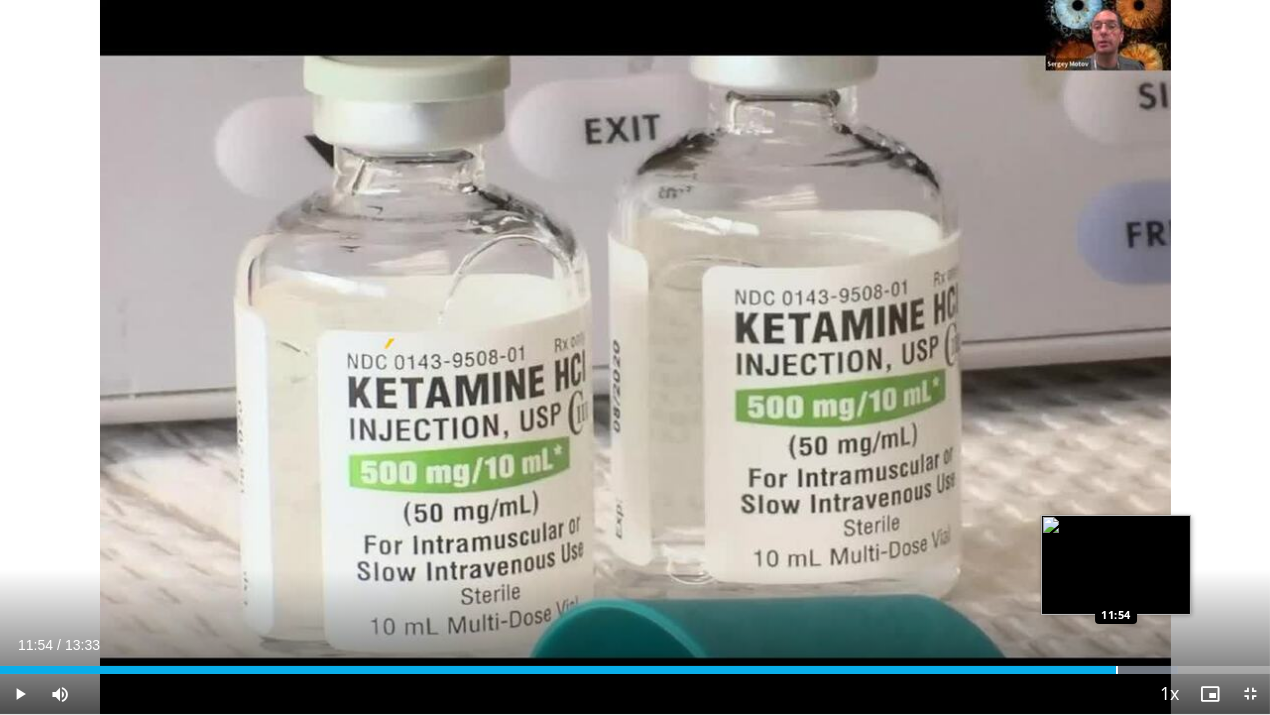 click at bounding box center (1117, 670) 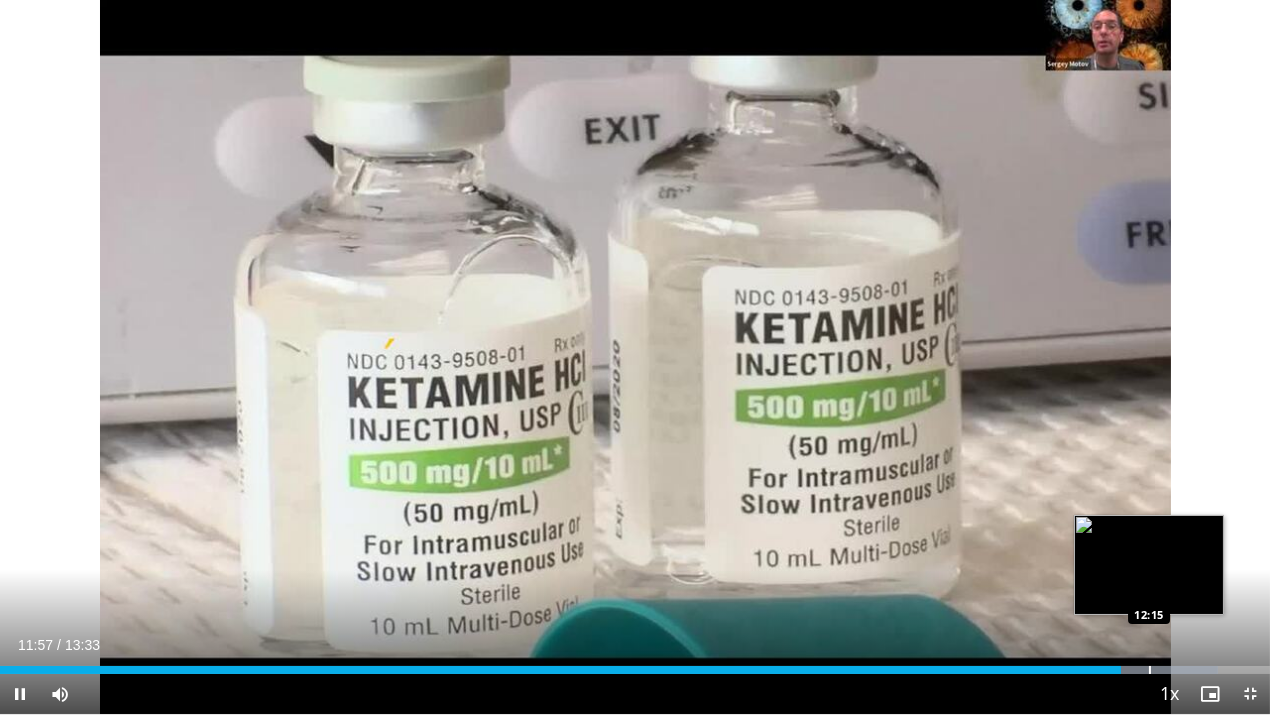 click at bounding box center (1147, 670) 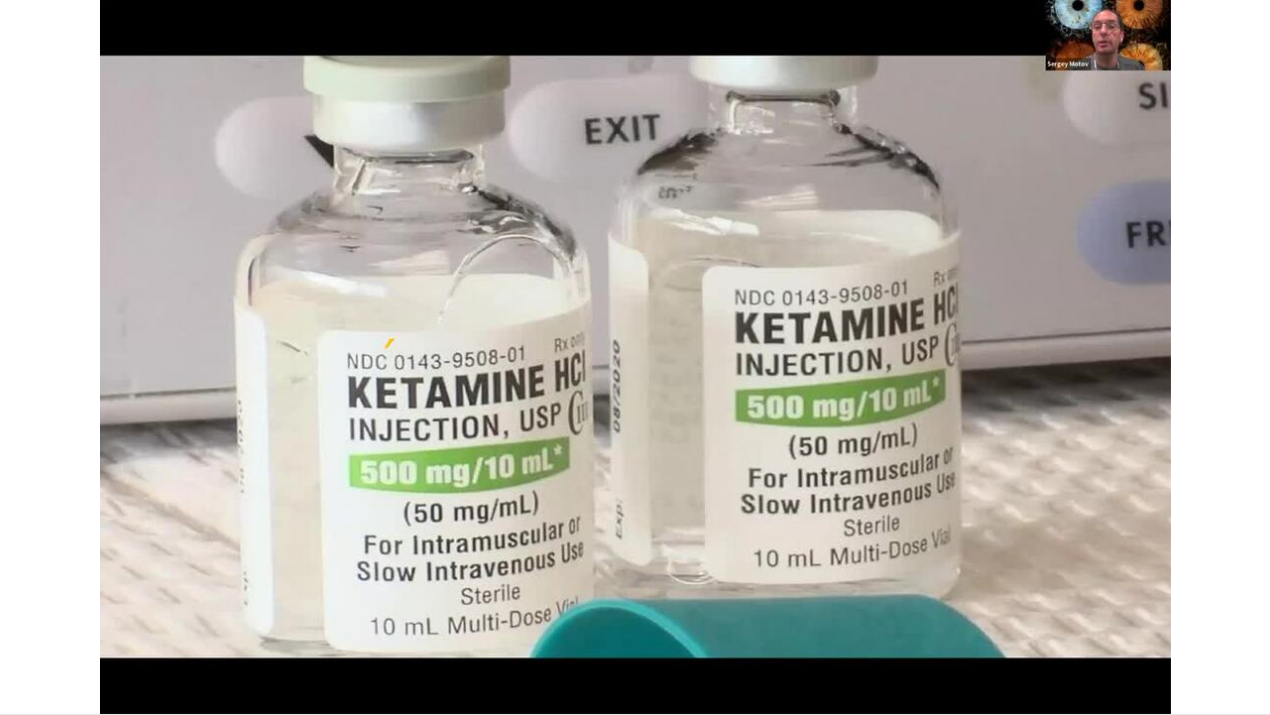 click on "10 seconds
Tap to unmute" at bounding box center (635, 357) 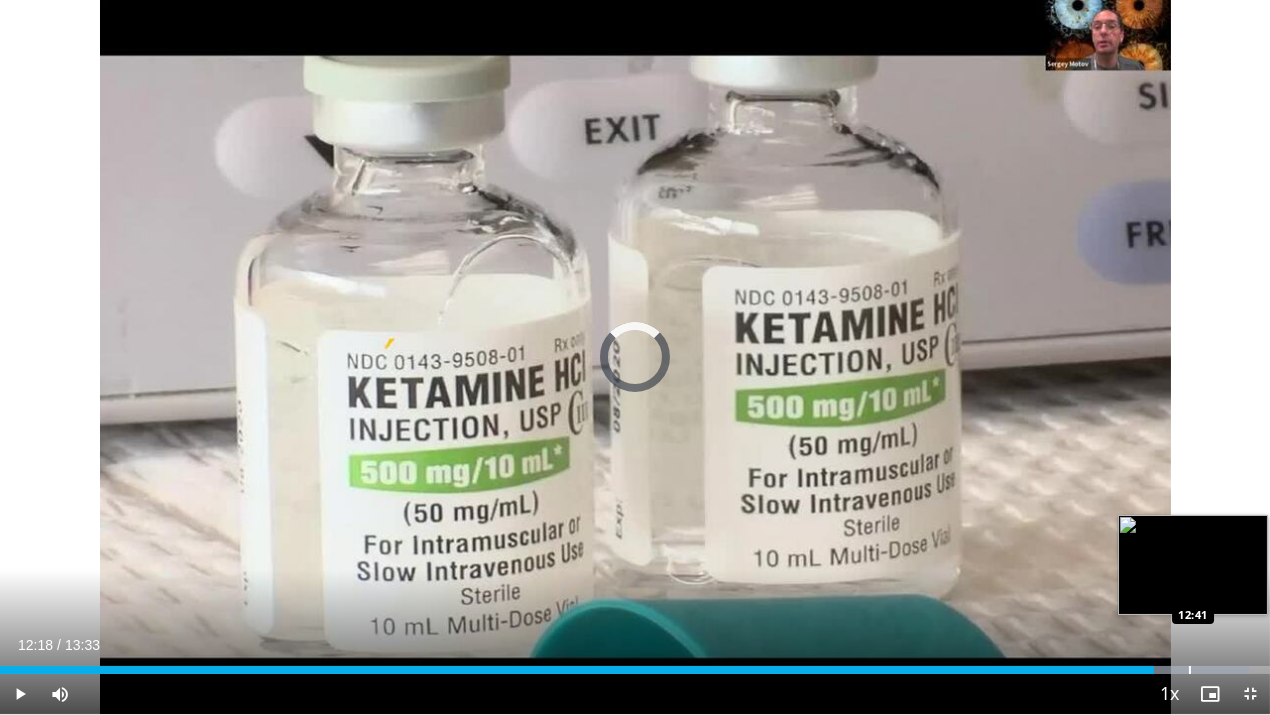 click at bounding box center [1190, 670] 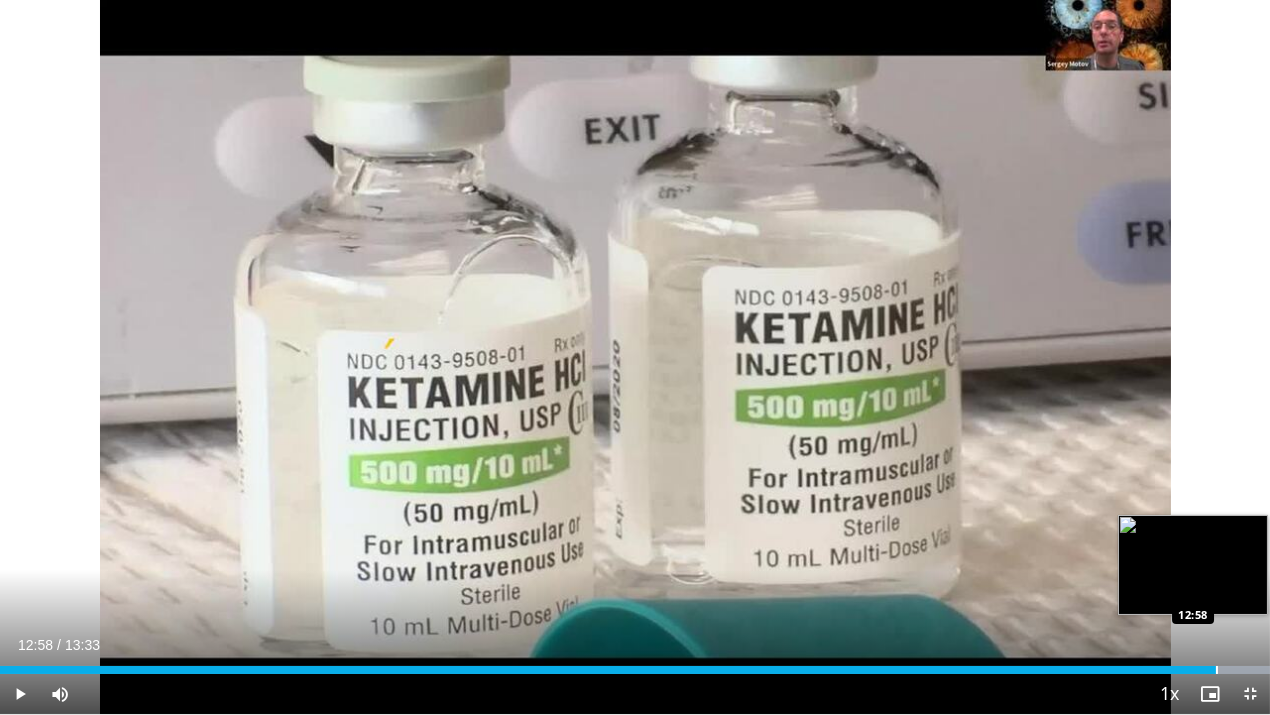click at bounding box center (1217, 670) 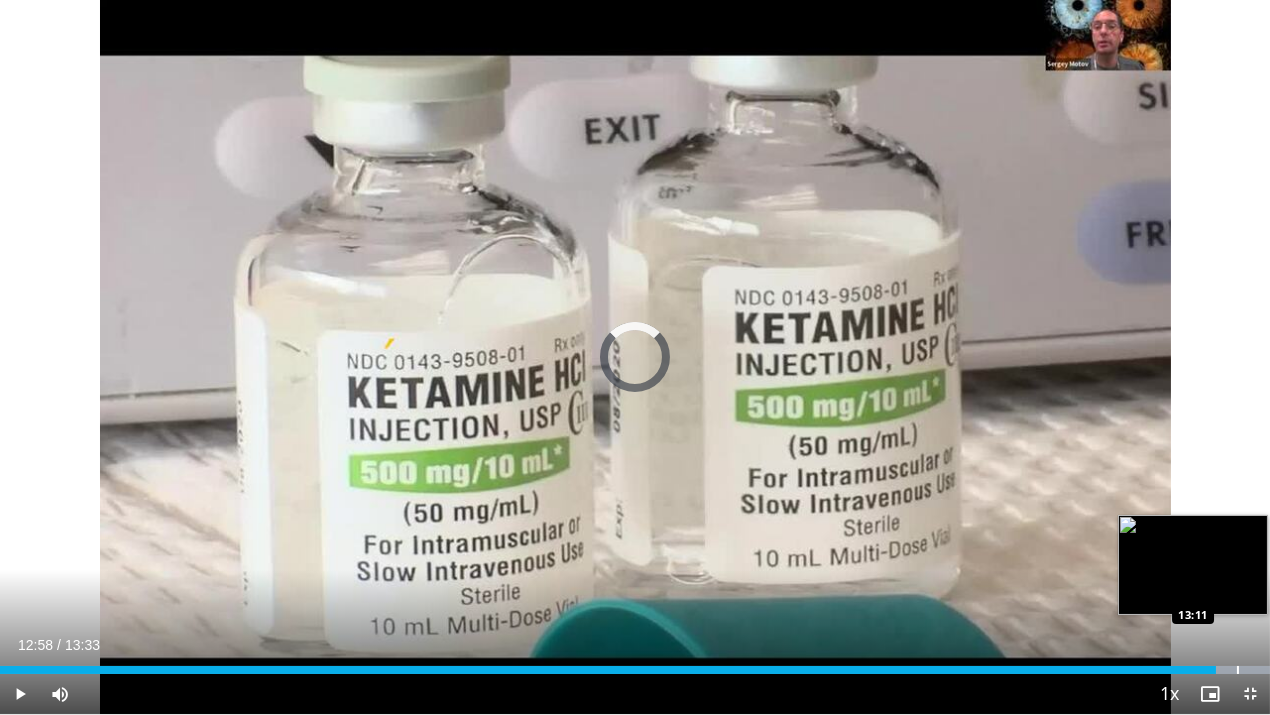 click at bounding box center (1238, 670) 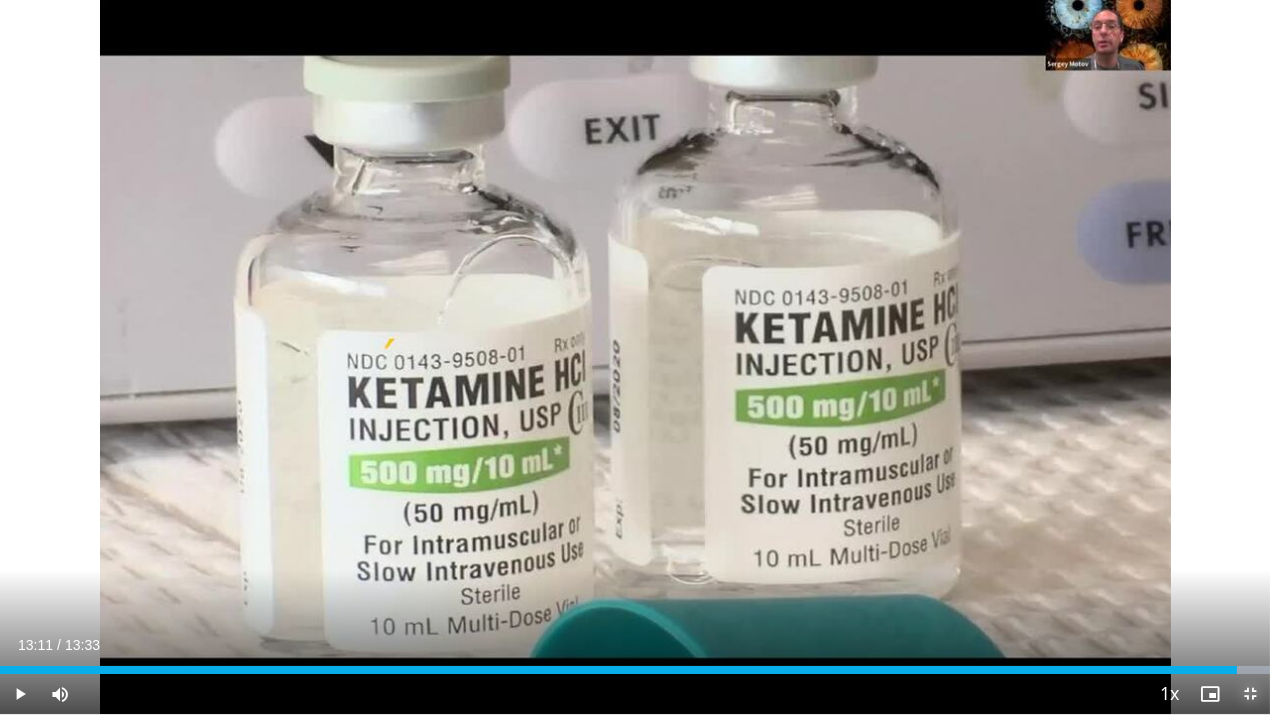 click at bounding box center [1250, 694] 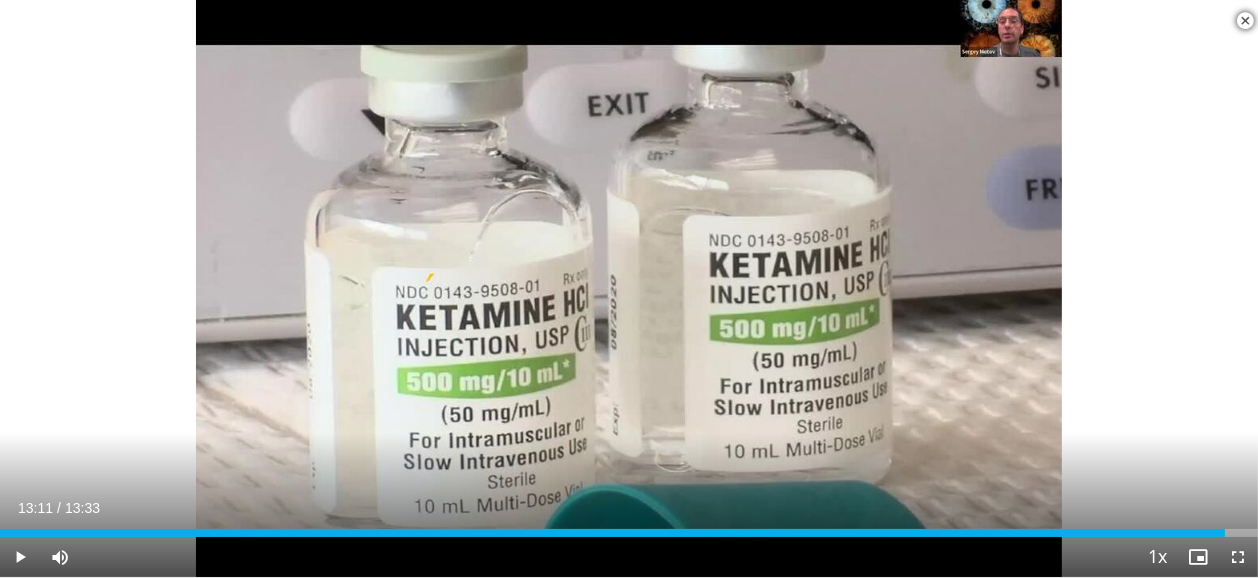 scroll, scrollTop: 400, scrollLeft: 0, axis: vertical 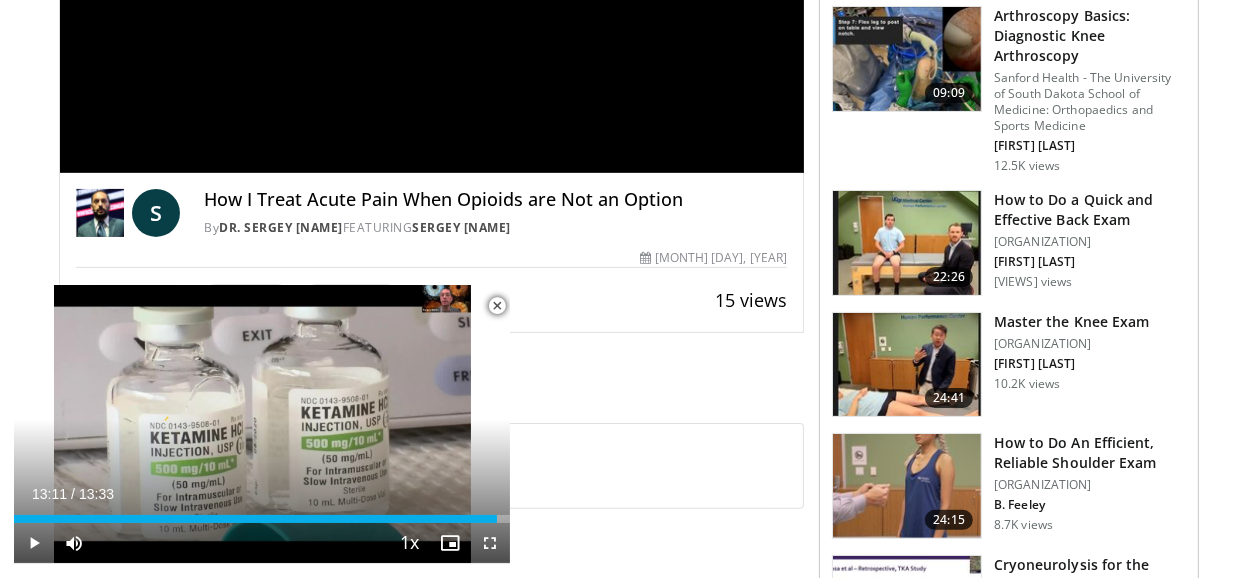click at bounding box center [497, 306] 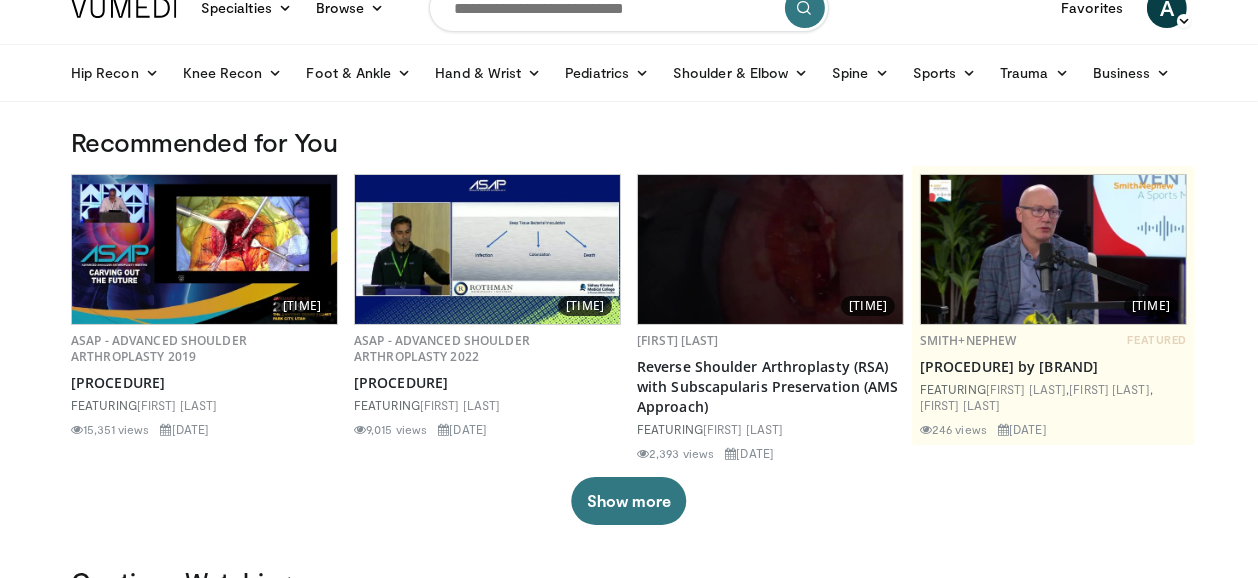 scroll, scrollTop: 0, scrollLeft: 0, axis: both 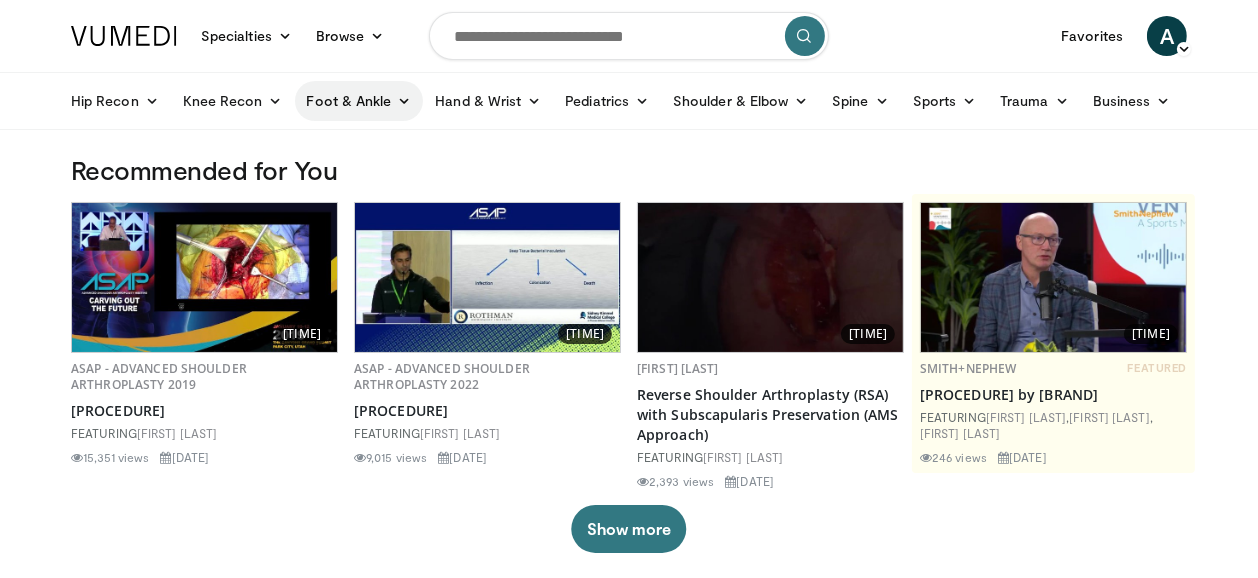 click at bounding box center [404, 101] 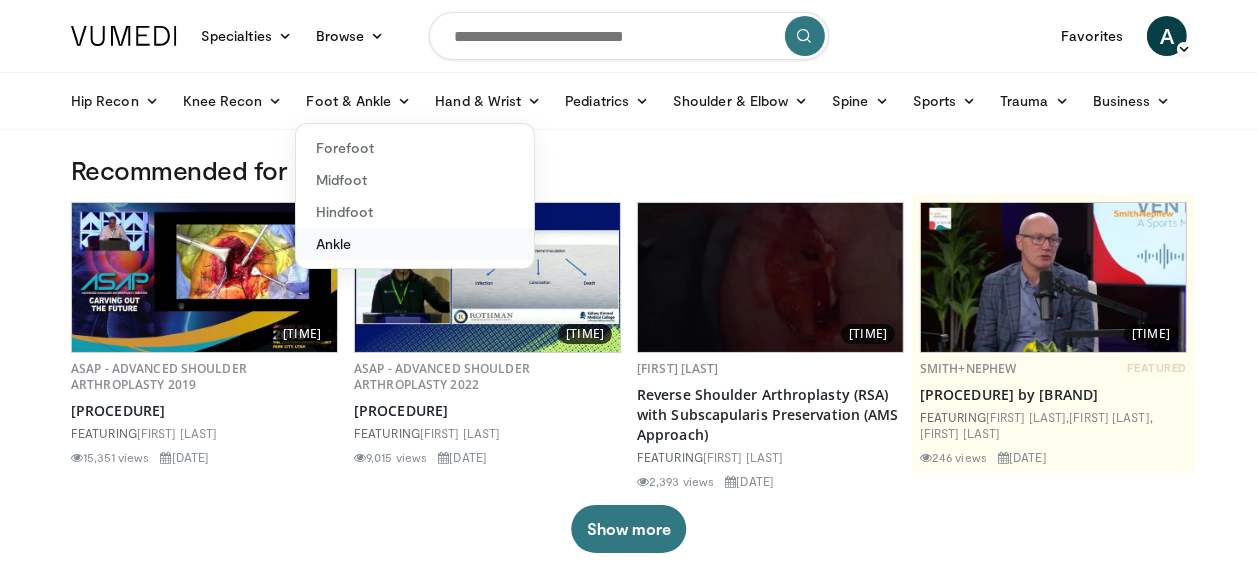 click on "Ankle" at bounding box center [415, 244] 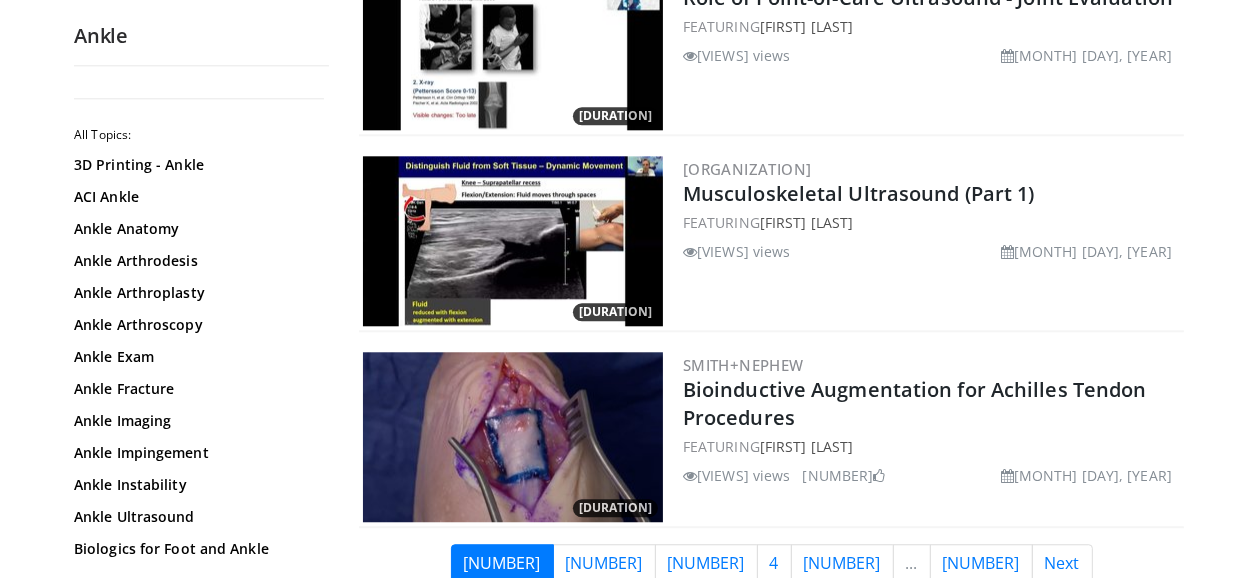 scroll, scrollTop: 4640, scrollLeft: 0, axis: vertical 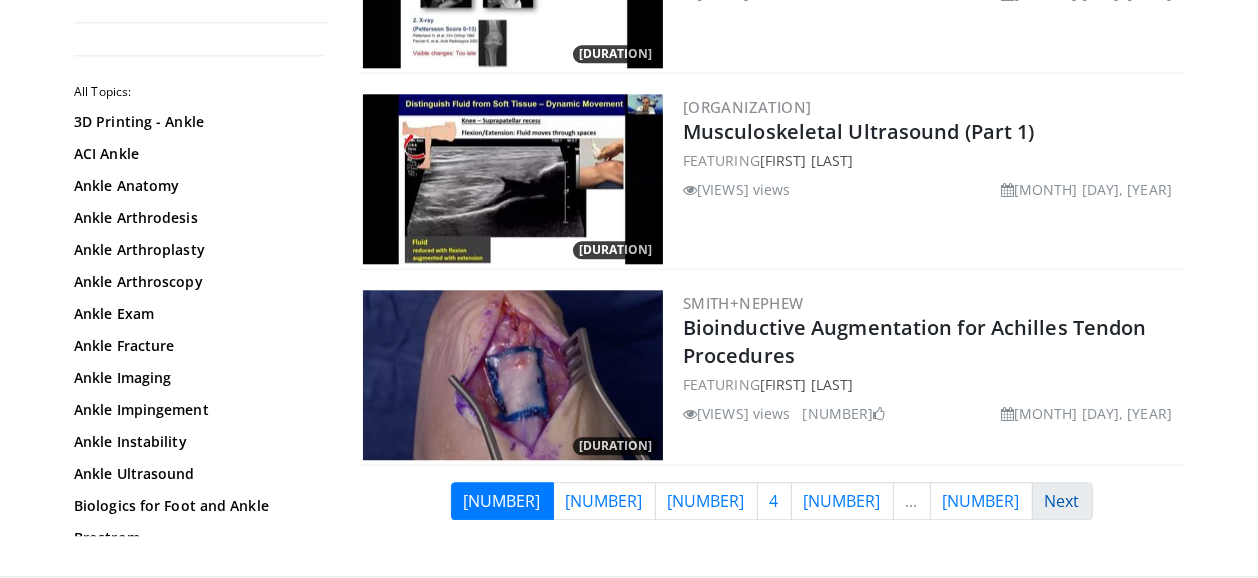 click on "Next" at bounding box center [604, 501] 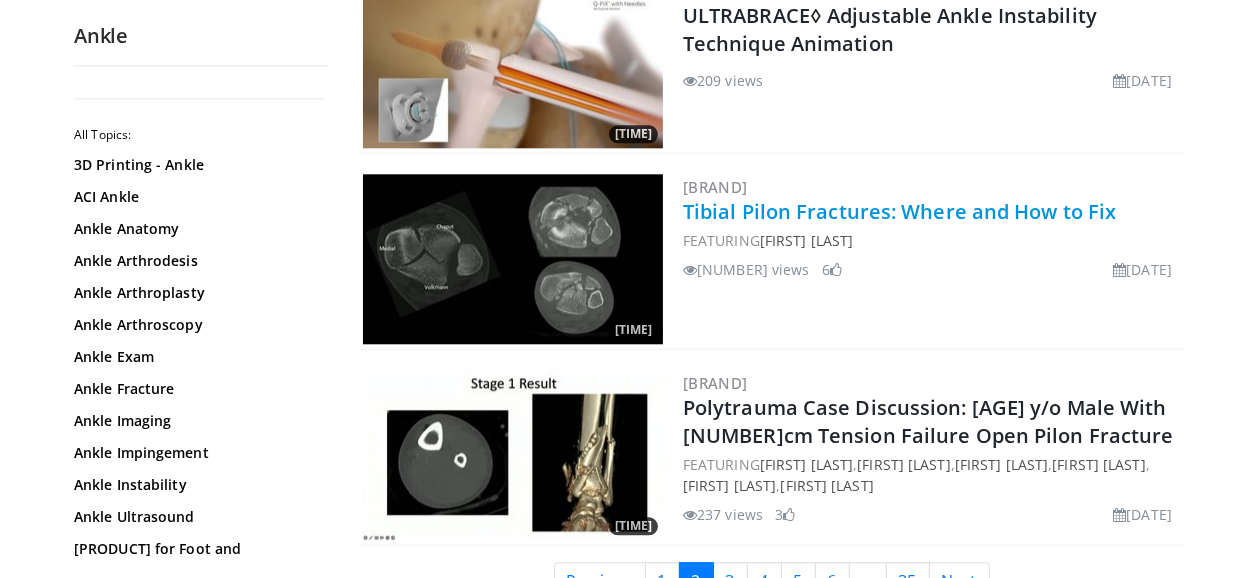 scroll, scrollTop: 4800, scrollLeft: 0, axis: vertical 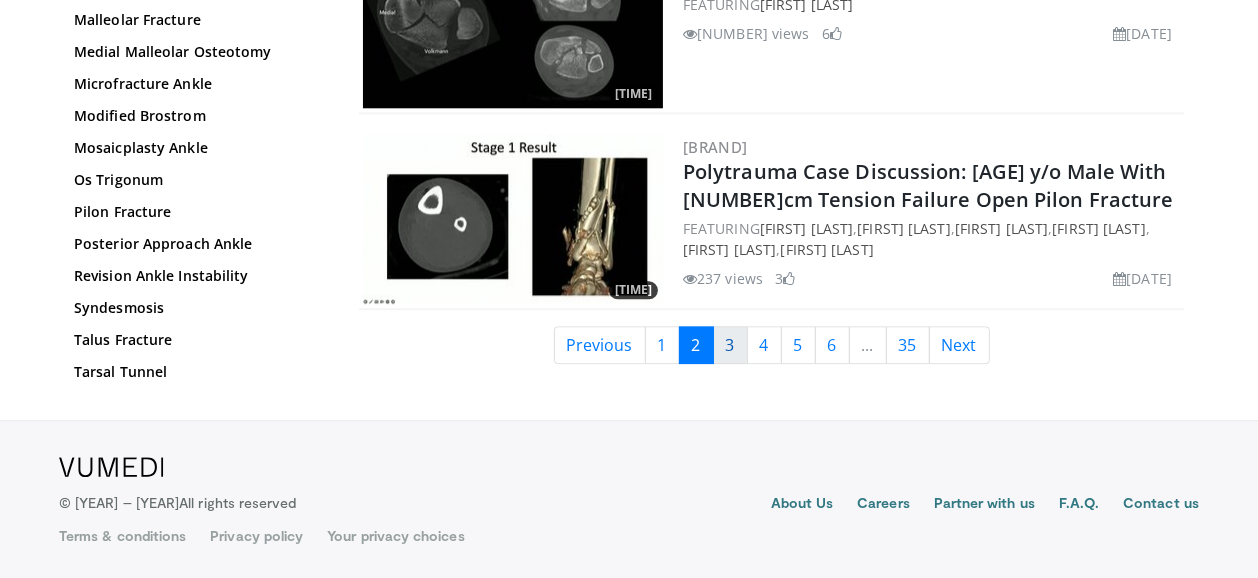 click on "3" at bounding box center [730, 345] 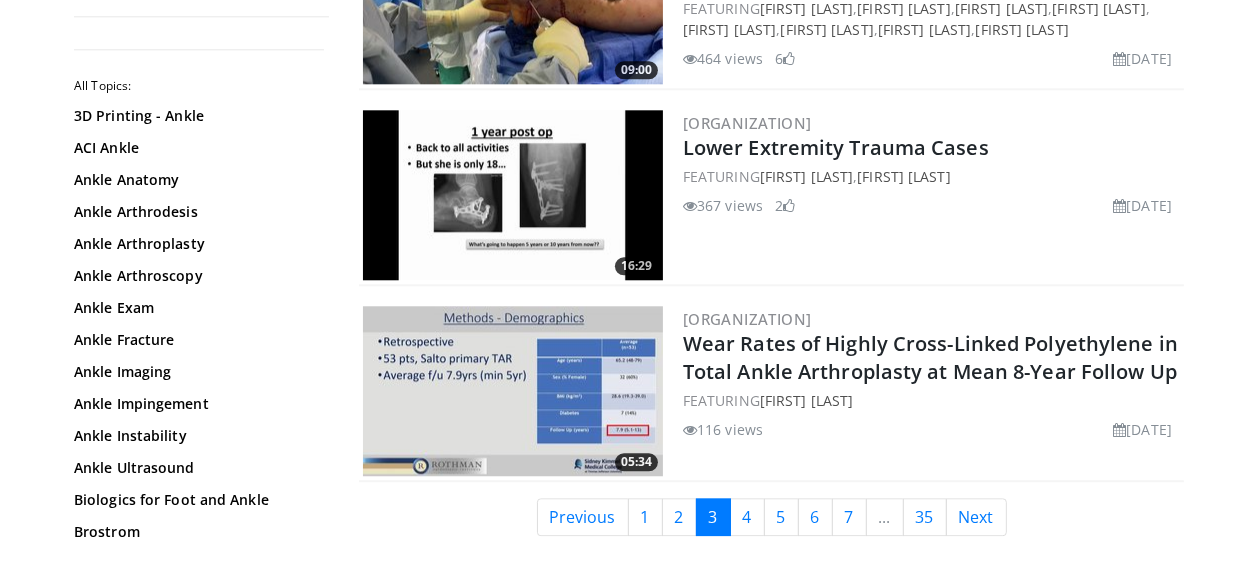 scroll, scrollTop: 4799, scrollLeft: 0, axis: vertical 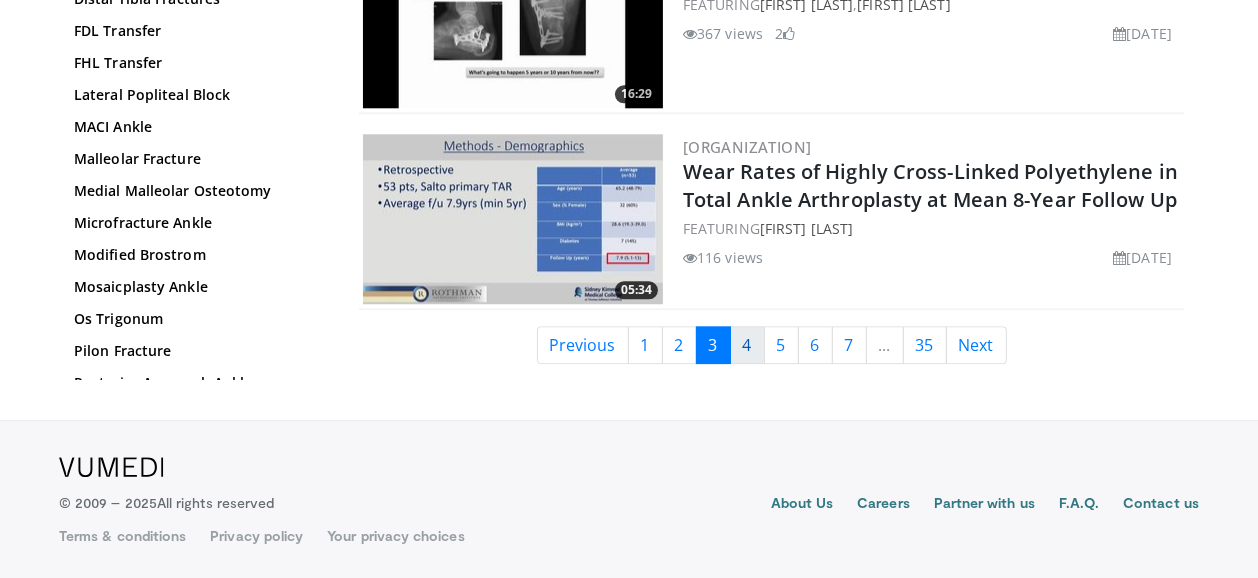click on "4" at bounding box center (747, 345) 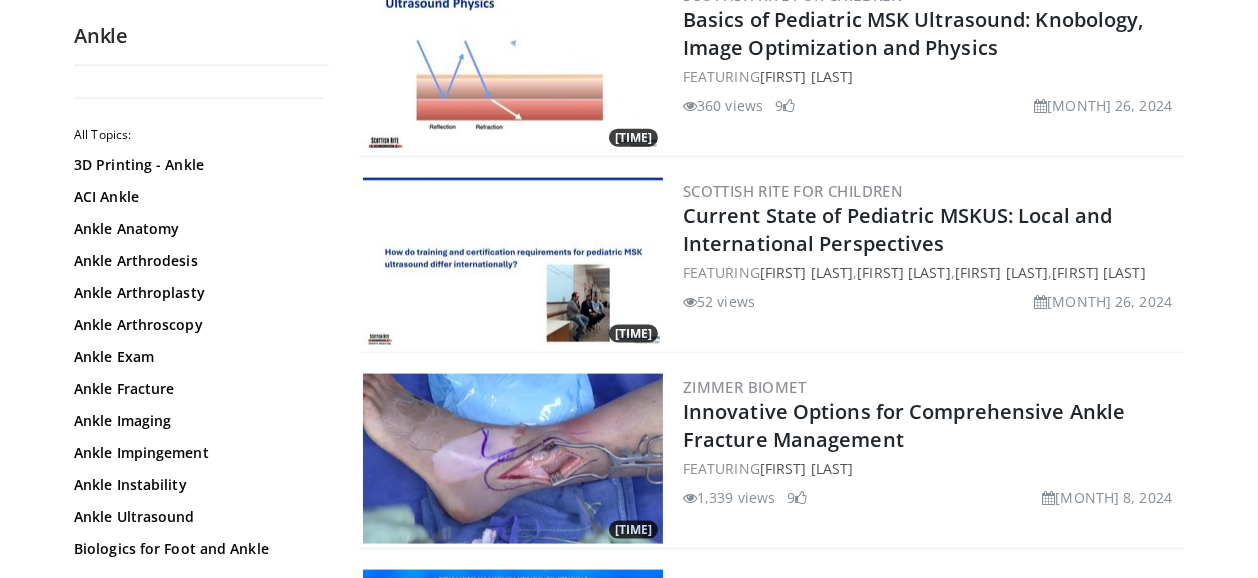 scroll, scrollTop: 2480, scrollLeft: 0, axis: vertical 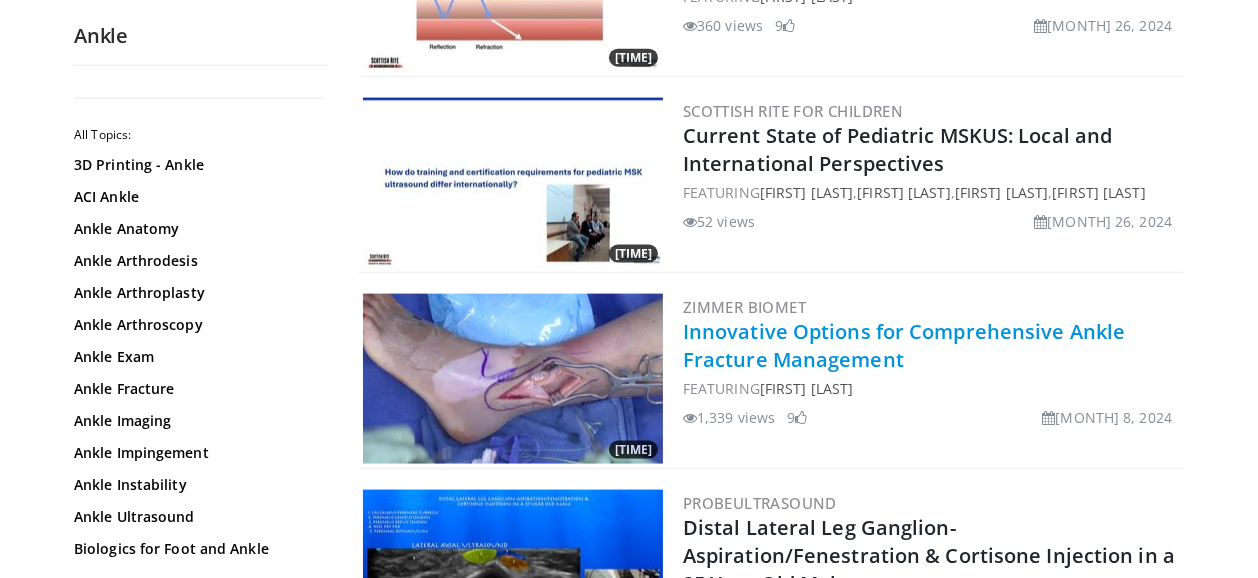 click on "Innovative Options for Comprehensive Ankle Fracture Management" at bounding box center (904, 345) 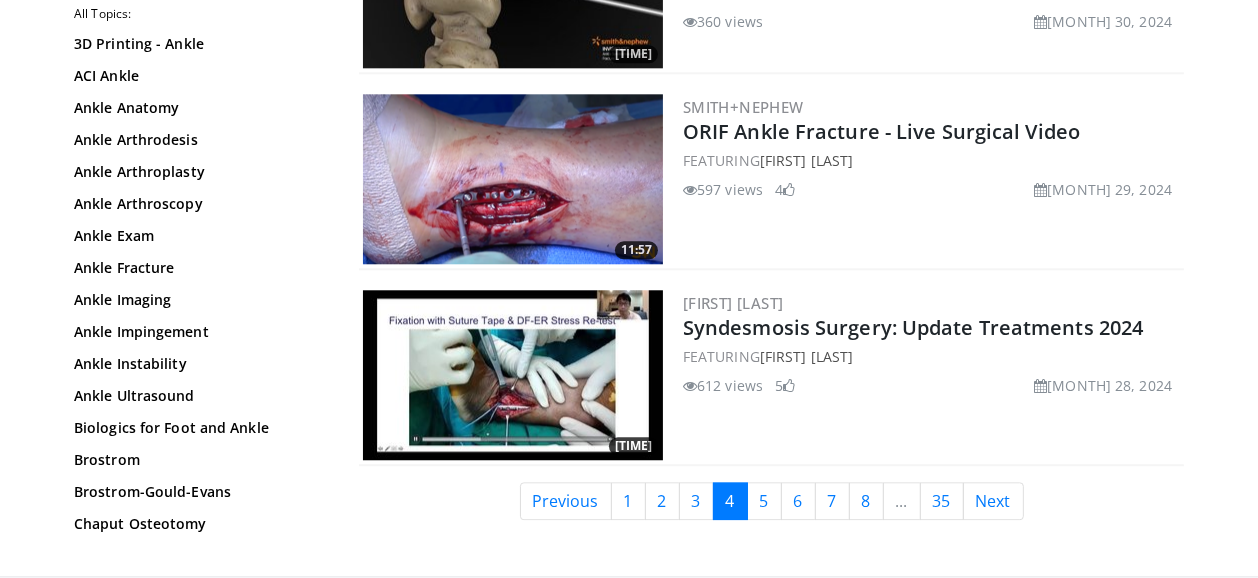 scroll, scrollTop: 4720, scrollLeft: 0, axis: vertical 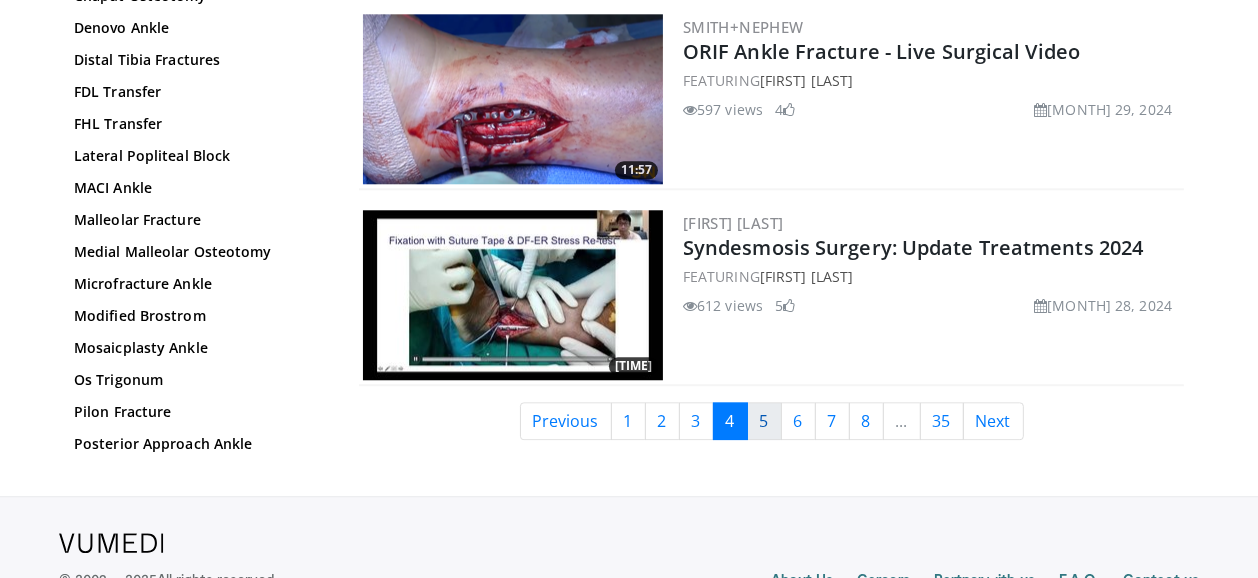 click on "5" at bounding box center (764, 421) 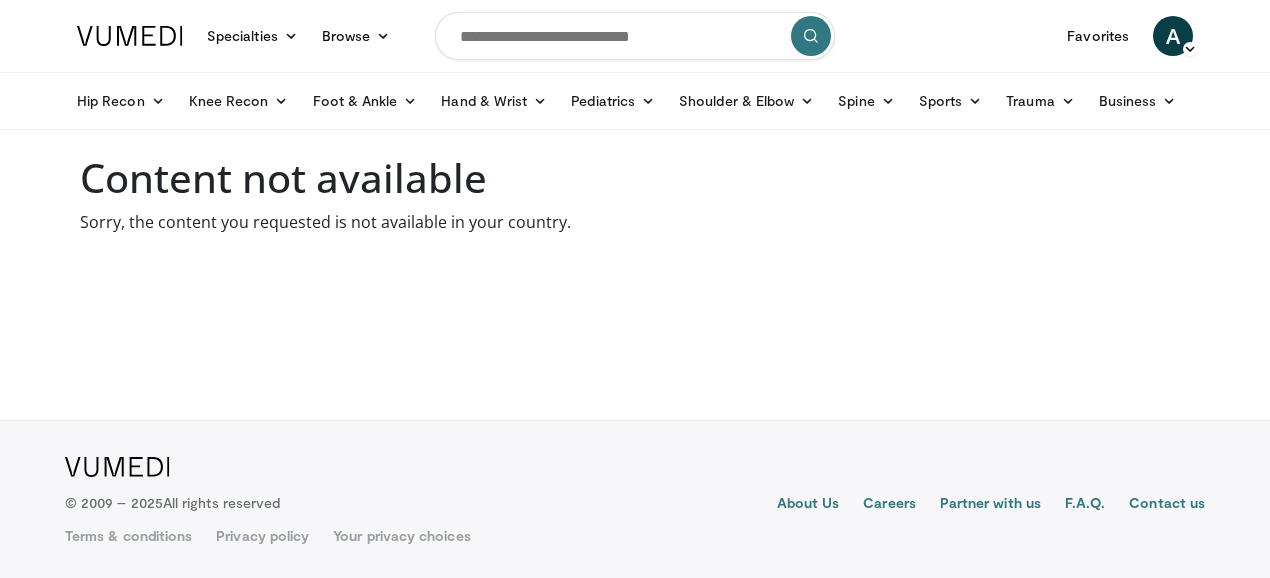 scroll, scrollTop: 0, scrollLeft: 0, axis: both 